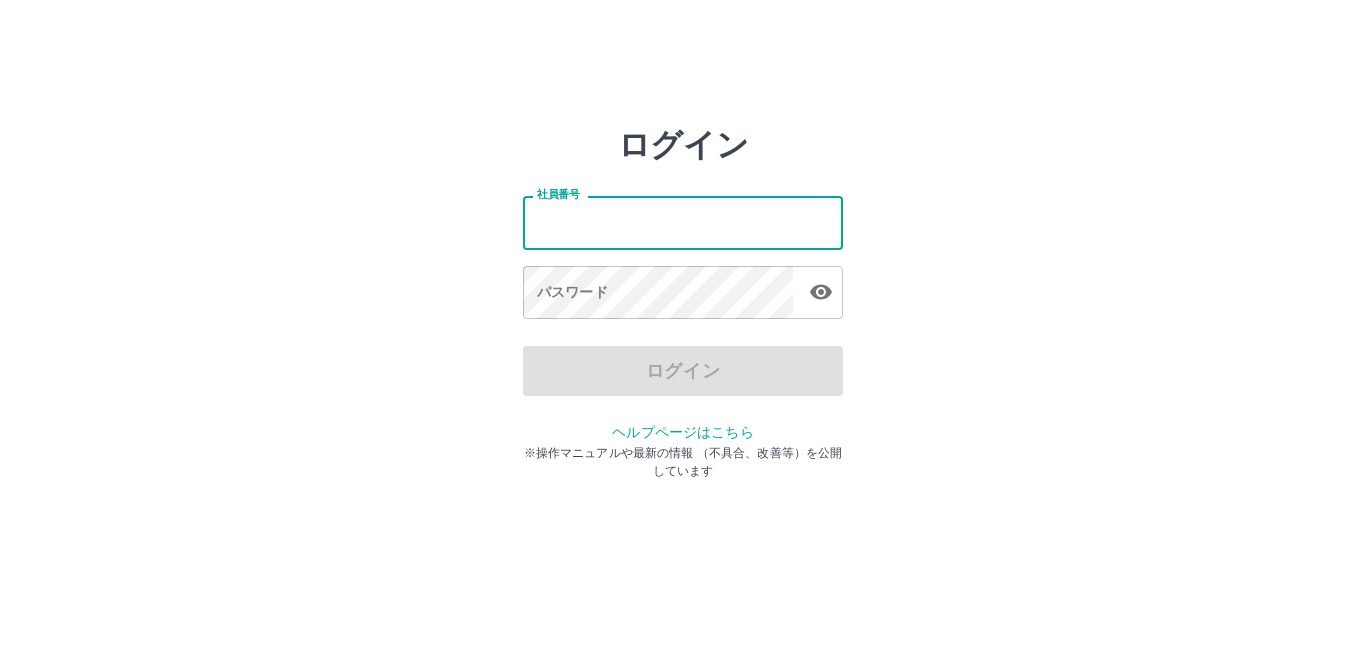 scroll, scrollTop: 0, scrollLeft: 0, axis: both 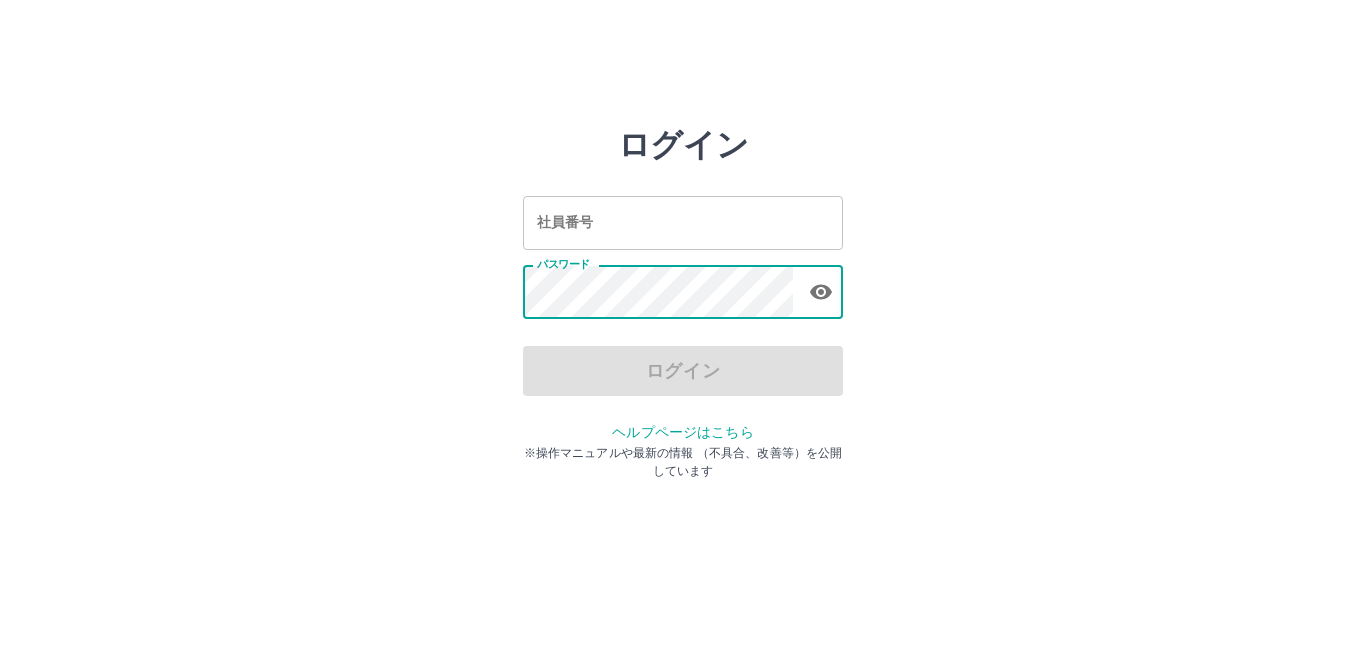 click on "社員番号" at bounding box center (683, 222) 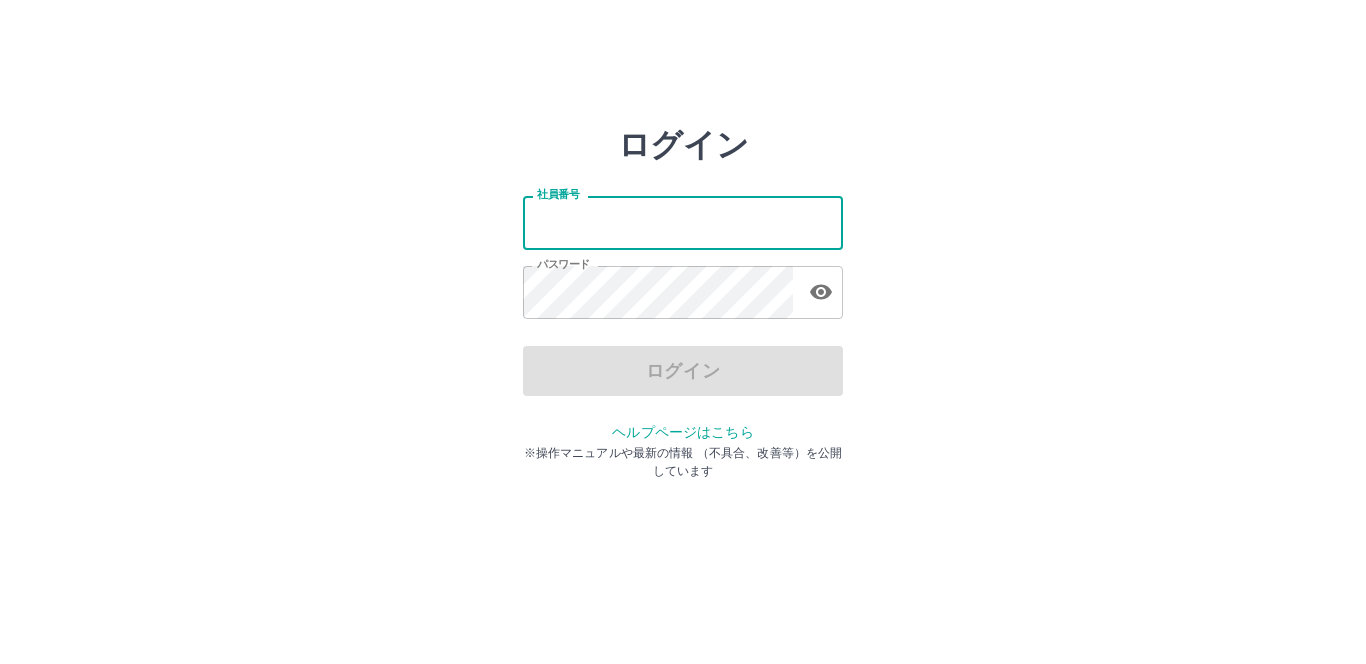 type on "*******" 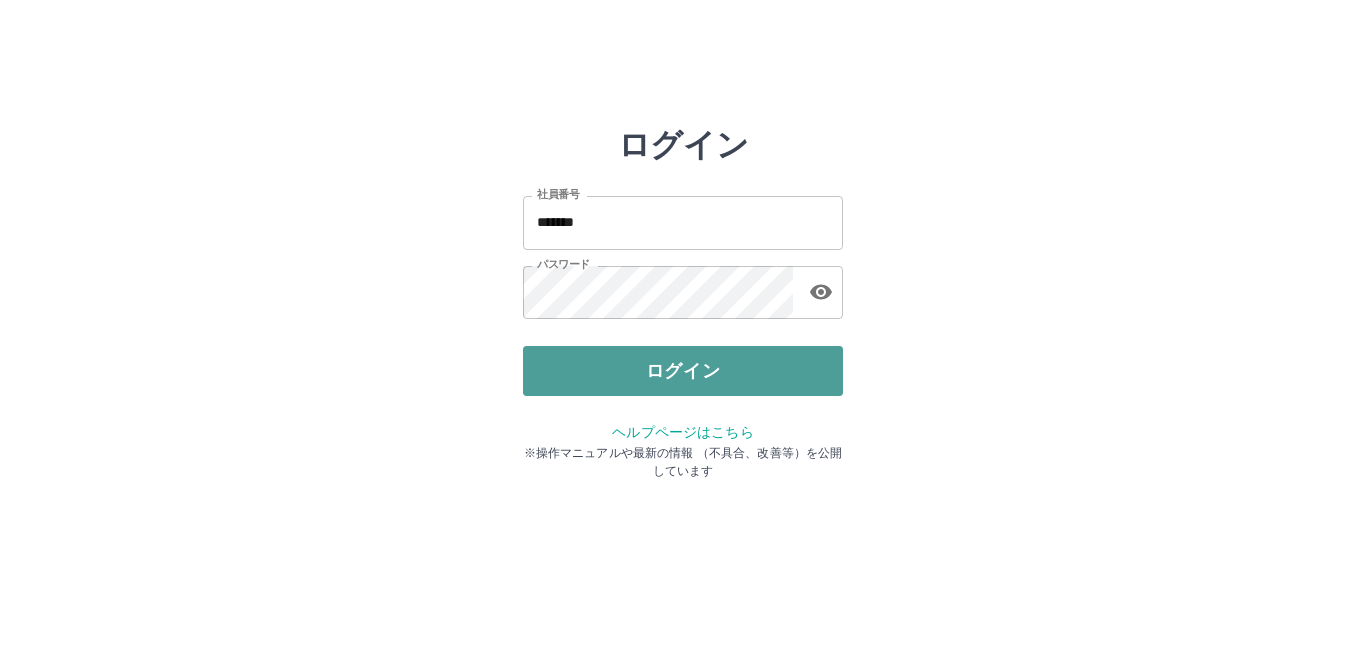 click on "ログイン" at bounding box center [683, 371] 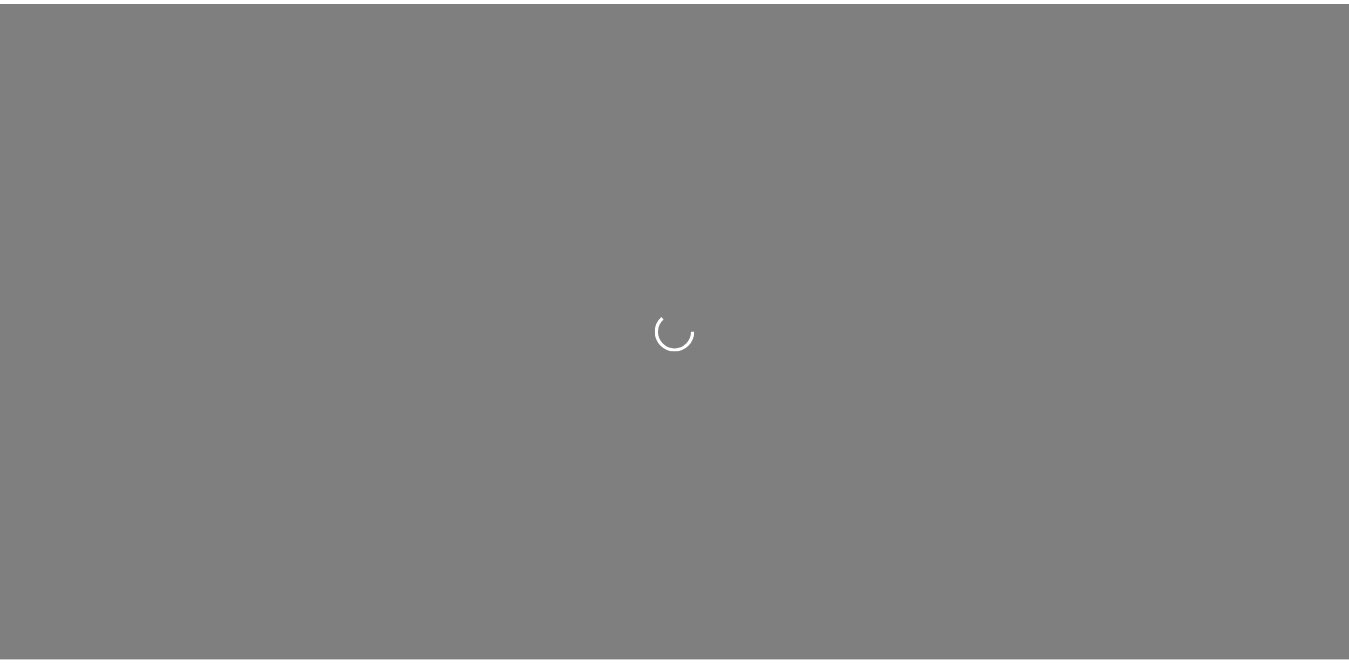 scroll, scrollTop: 0, scrollLeft: 0, axis: both 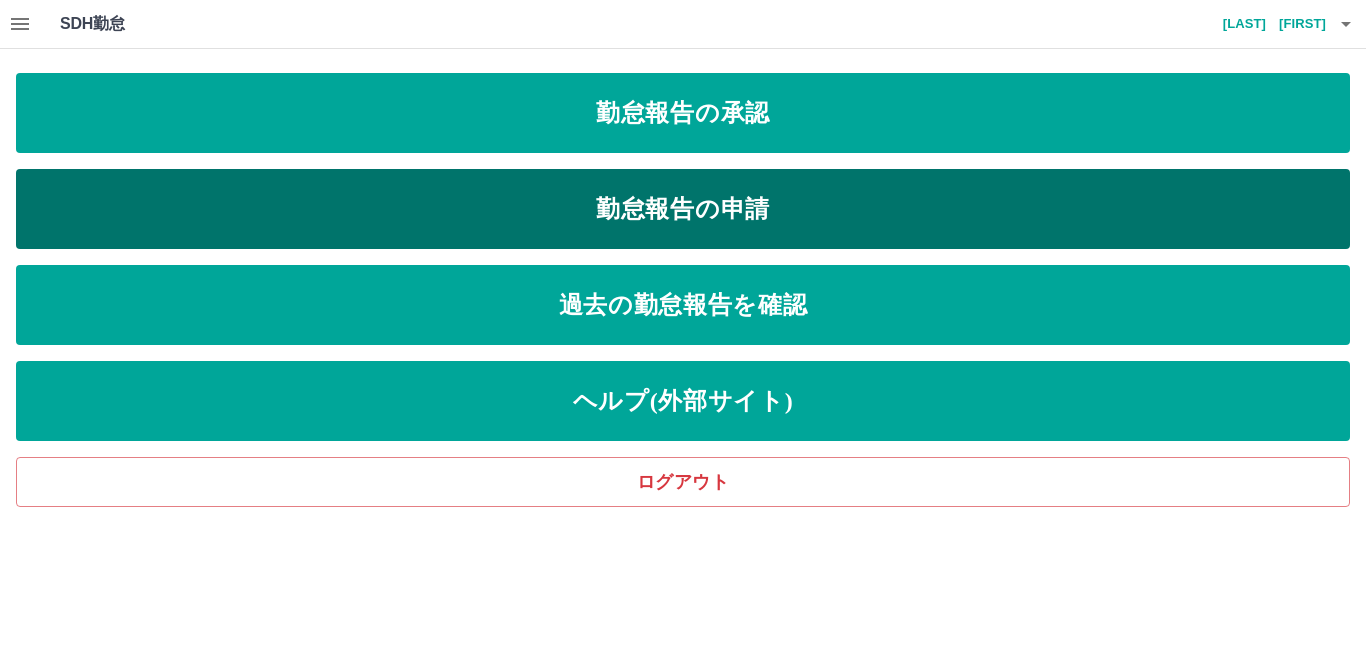 click on "勤怠報告の申請" at bounding box center [683, 209] 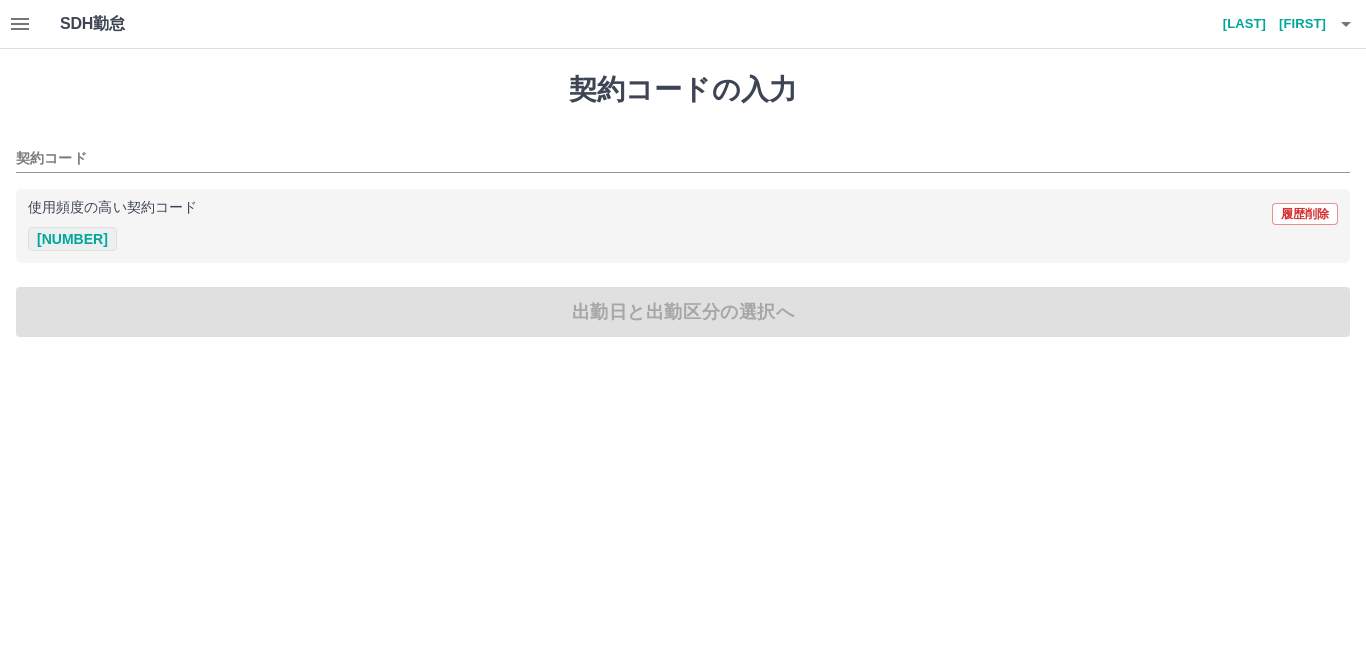 click on "42550003" at bounding box center (72, 239) 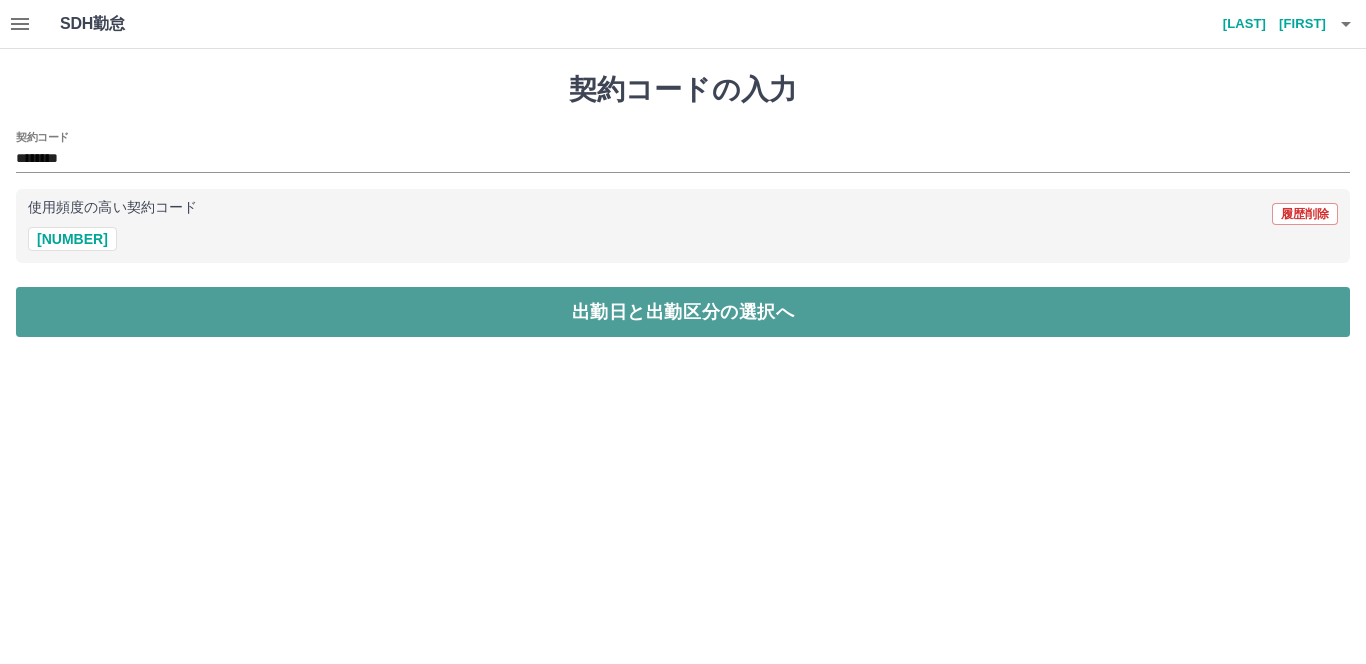 click on "出勤日と出勤区分の選択へ" at bounding box center [683, 312] 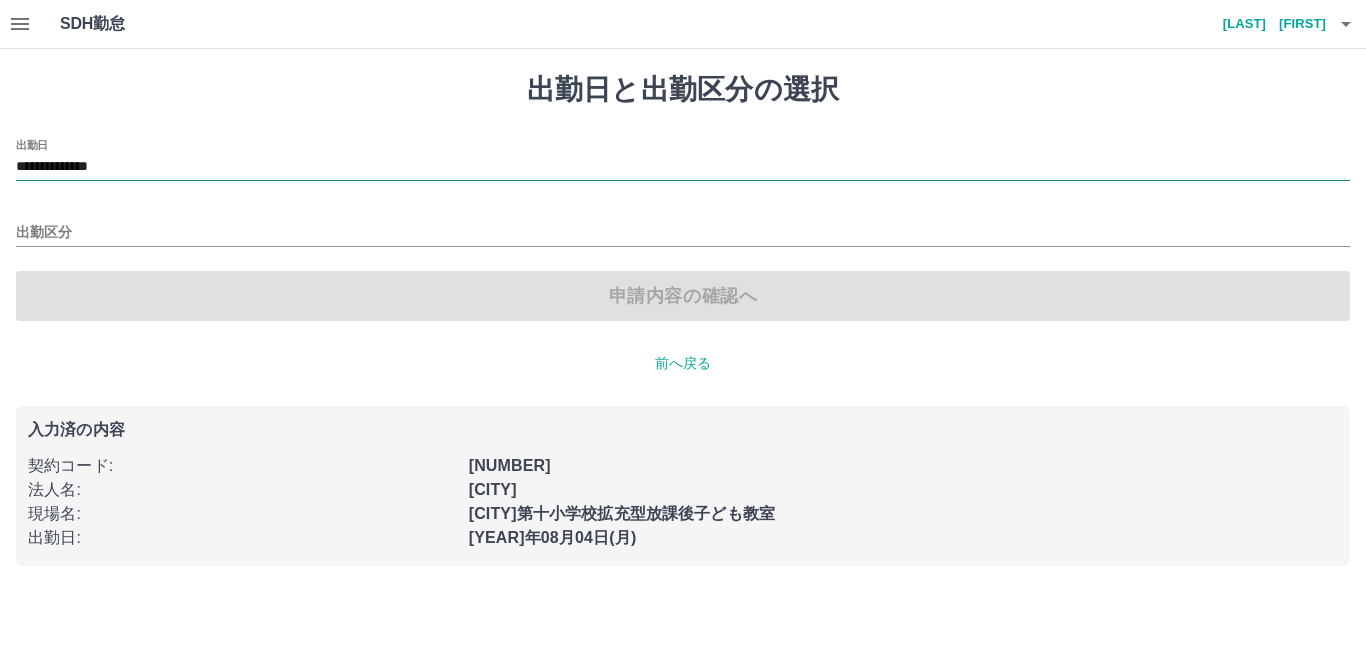 click on "**********" at bounding box center [683, 167] 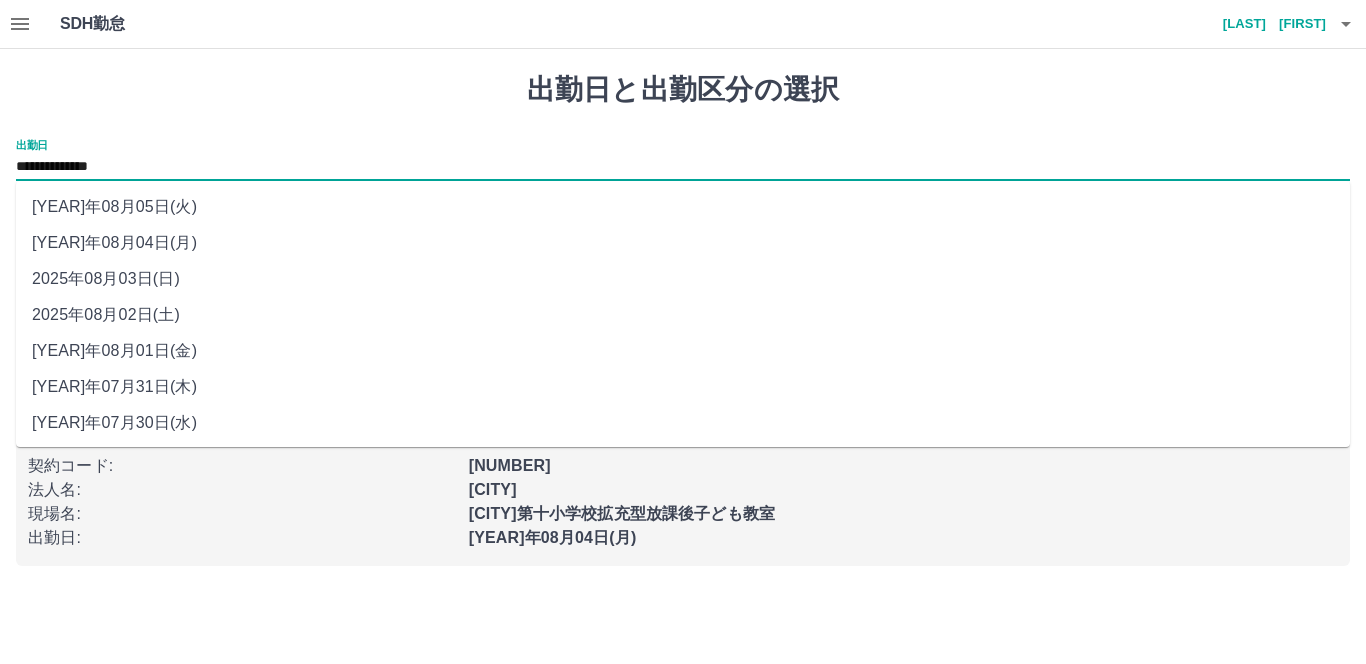 click on "2025年08月02日(土)" at bounding box center (683, 315) 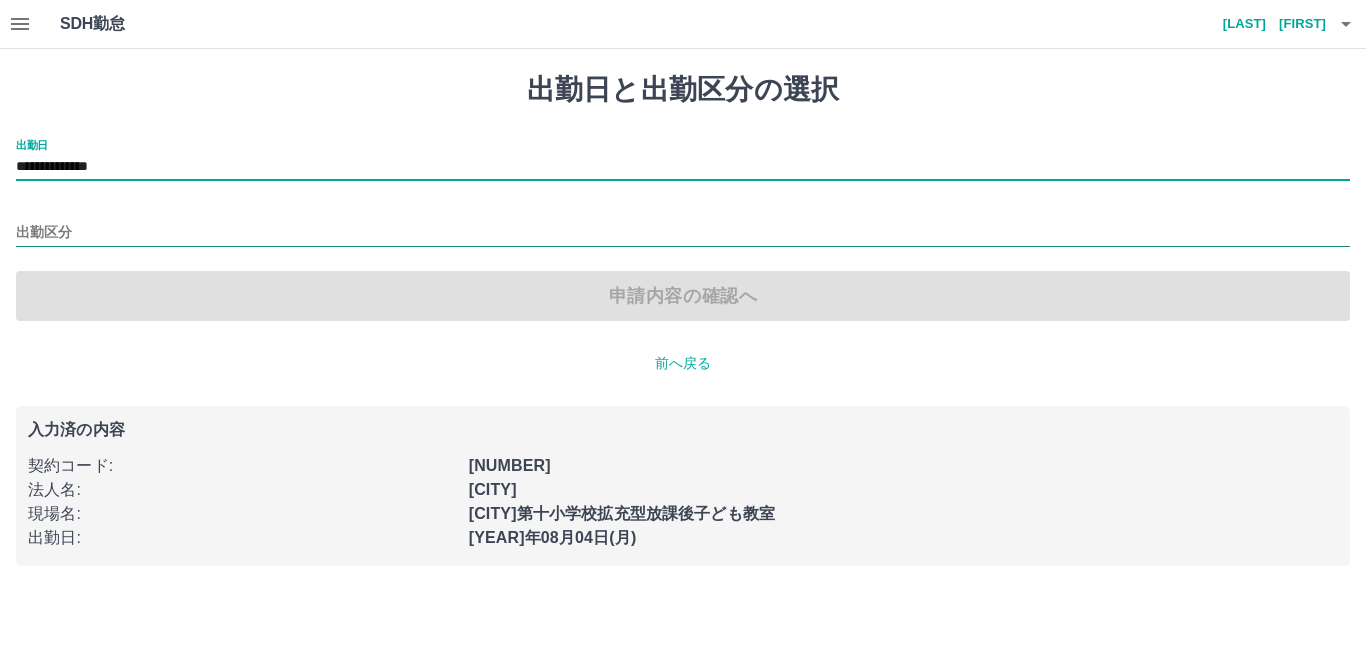 click on "出勤区分" at bounding box center (683, 233) 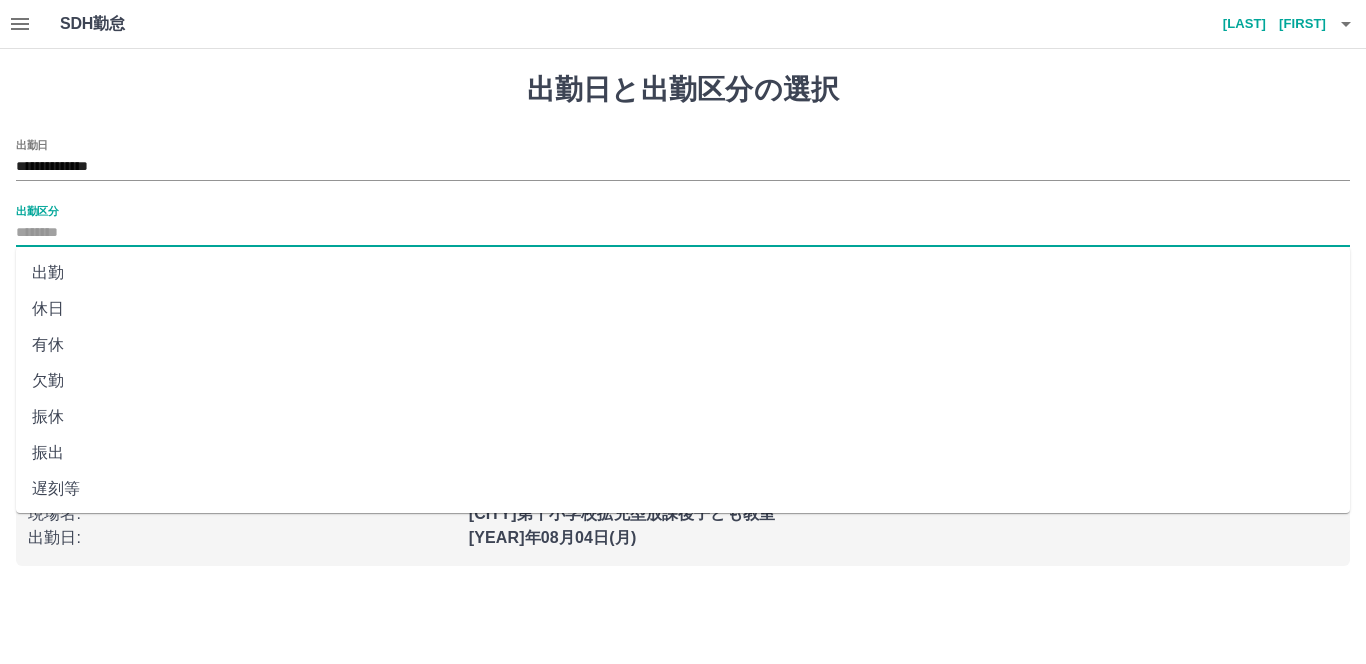 click on "出勤" at bounding box center (683, 273) 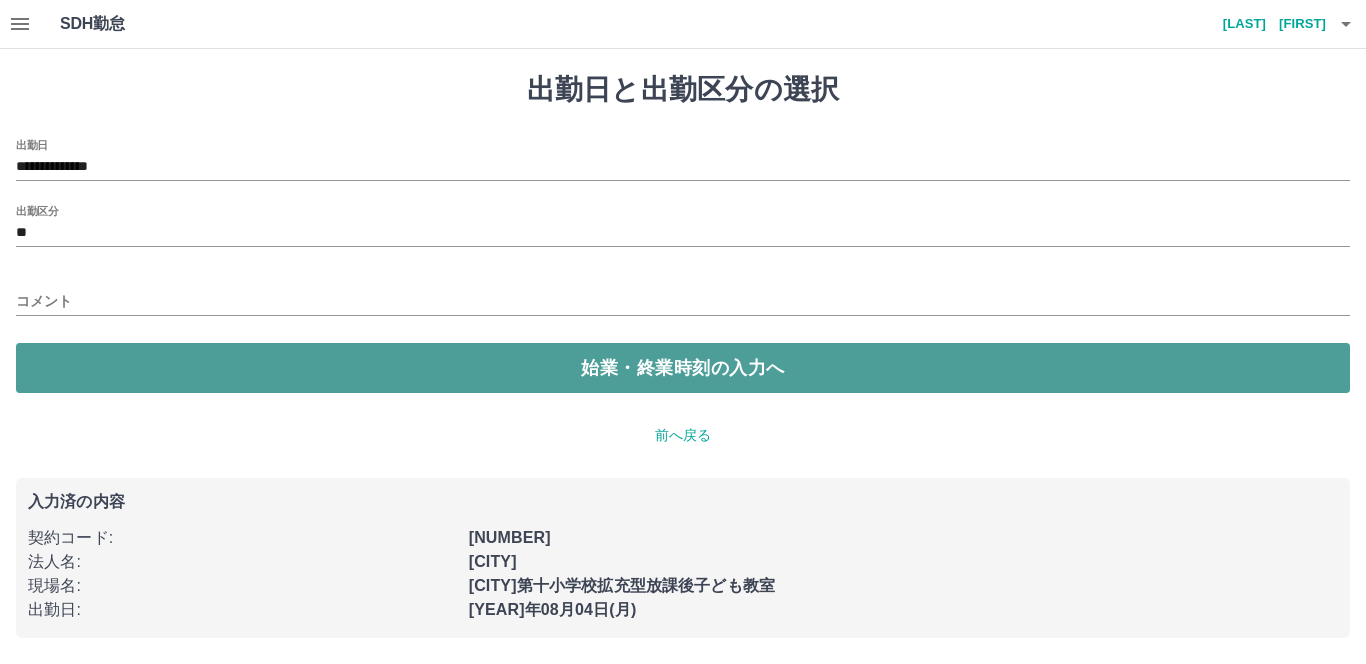 click on "始業・終業時刻の入力へ" at bounding box center (683, 368) 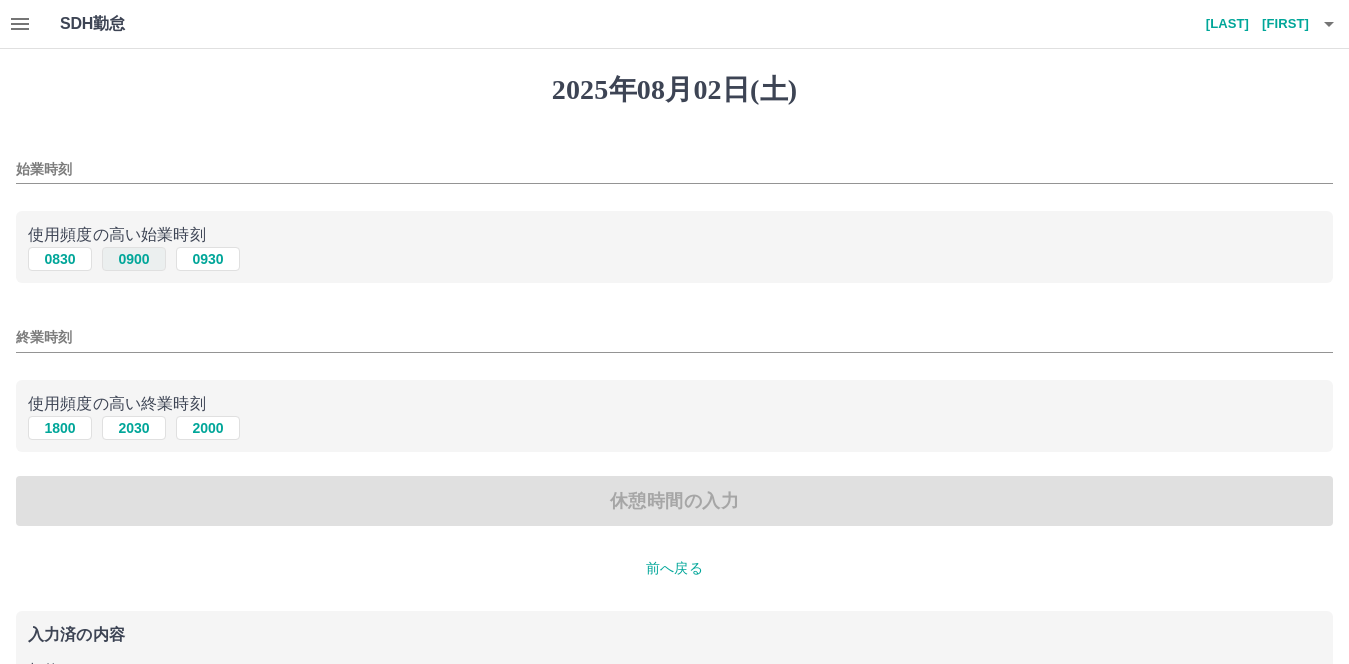 click on "0900" at bounding box center (134, 259) 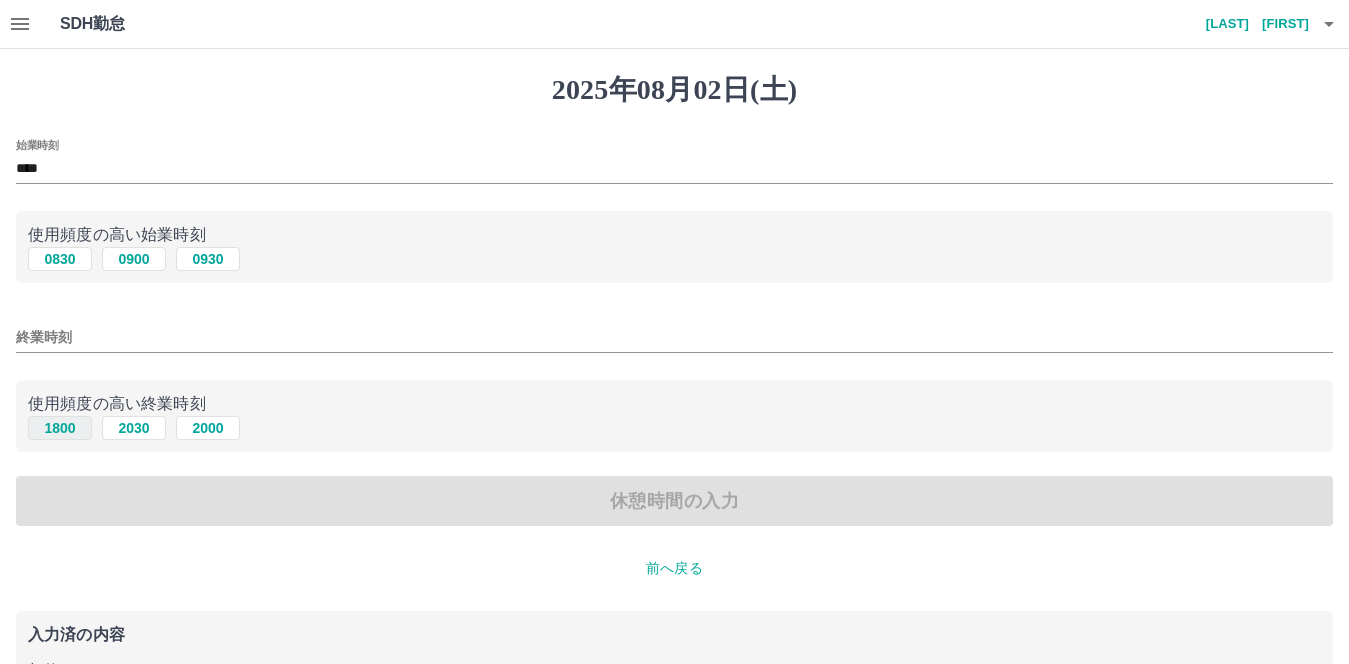 click on "1800" at bounding box center [60, 428] 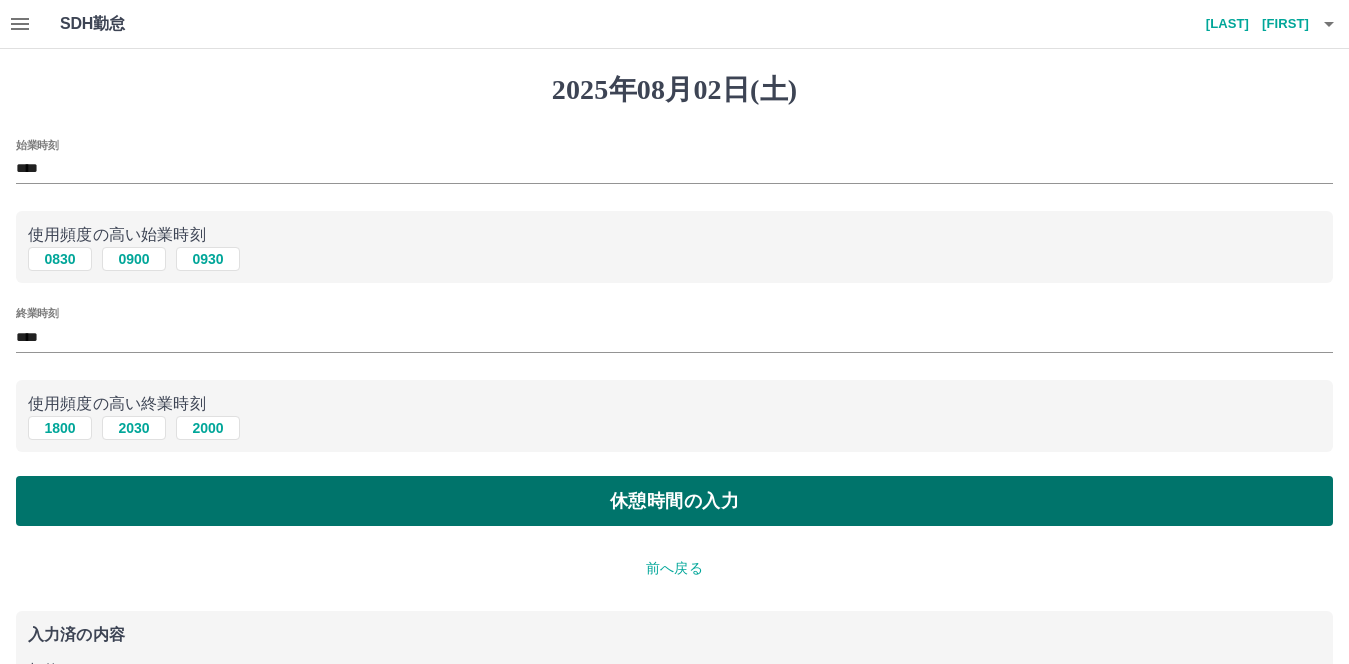 click on "休憩時間の入力" at bounding box center [674, 501] 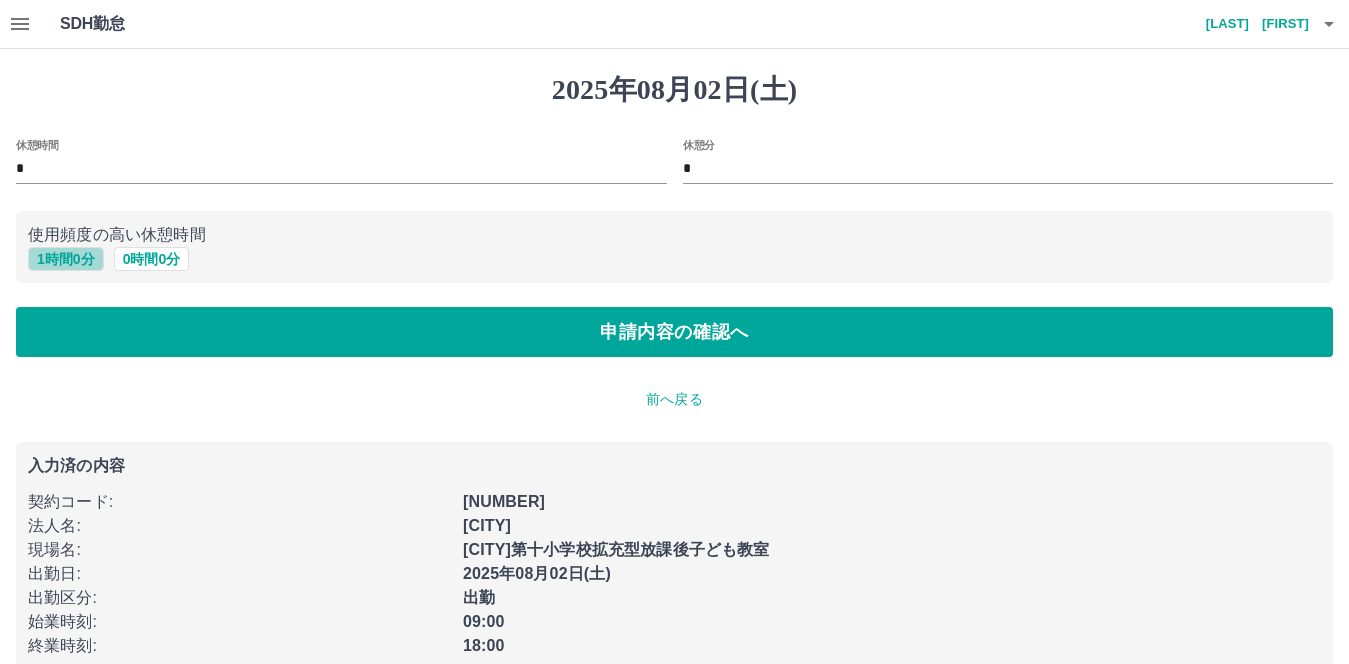 click on "1 時間 0 分" at bounding box center [66, 259] 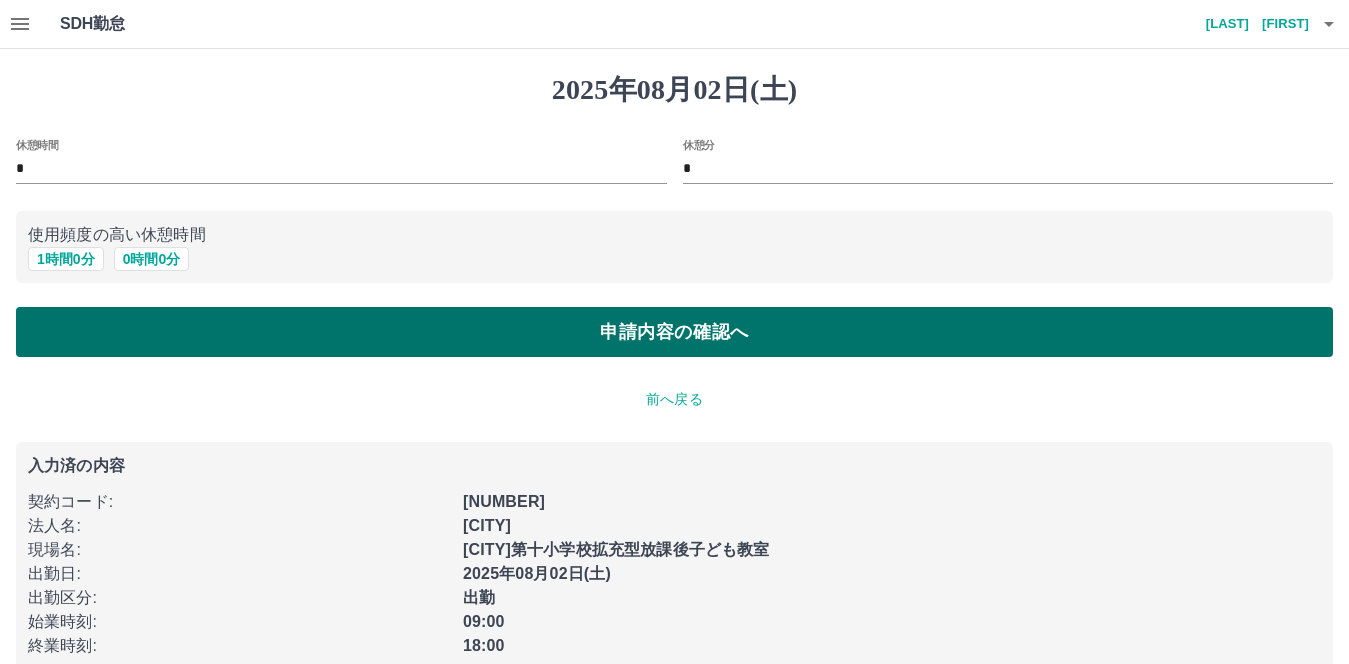 click on "申請内容の確認へ" at bounding box center (674, 332) 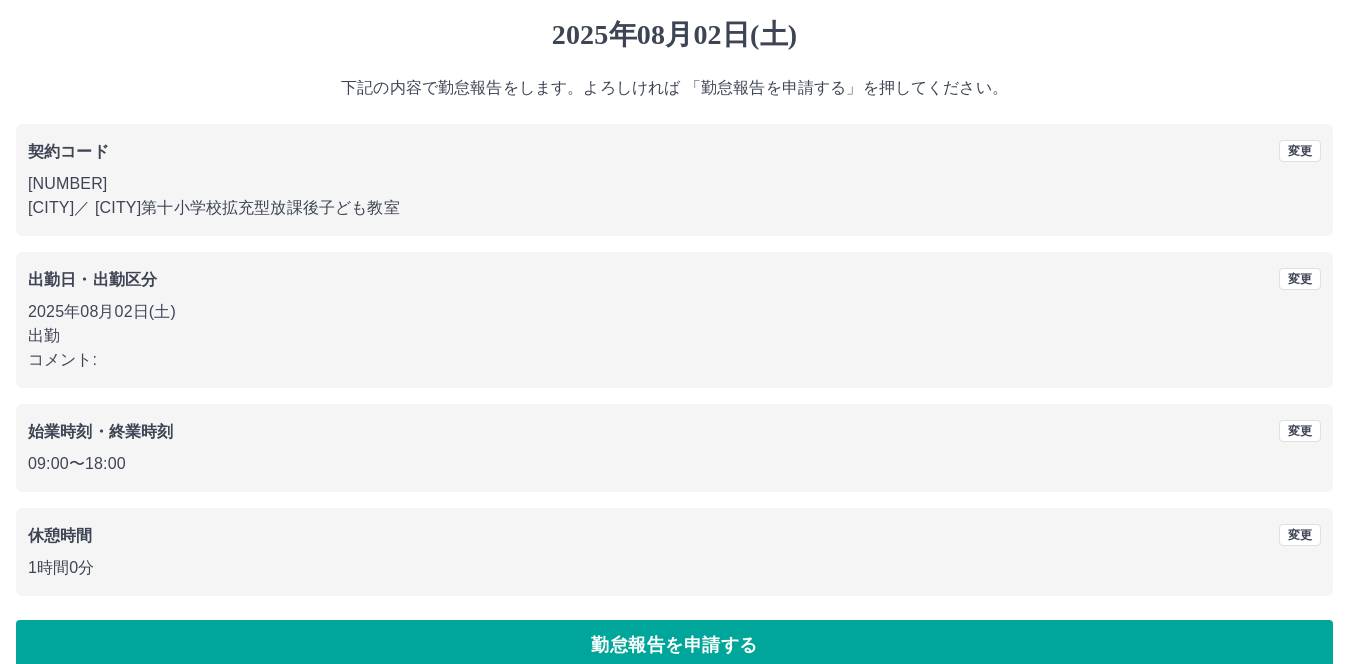 scroll, scrollTop: 85, scrollLeft: 0, axis: vertical 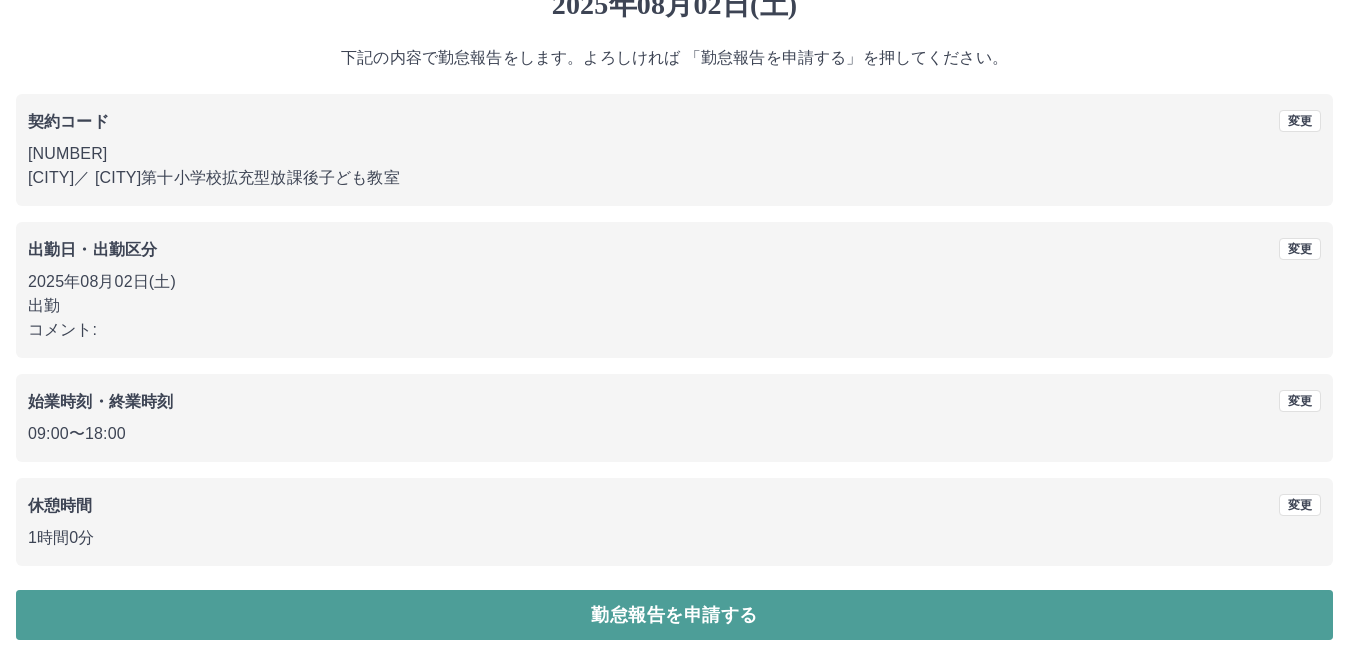 click on "勤怠報告を申請する" at bounding box center (674, 615) 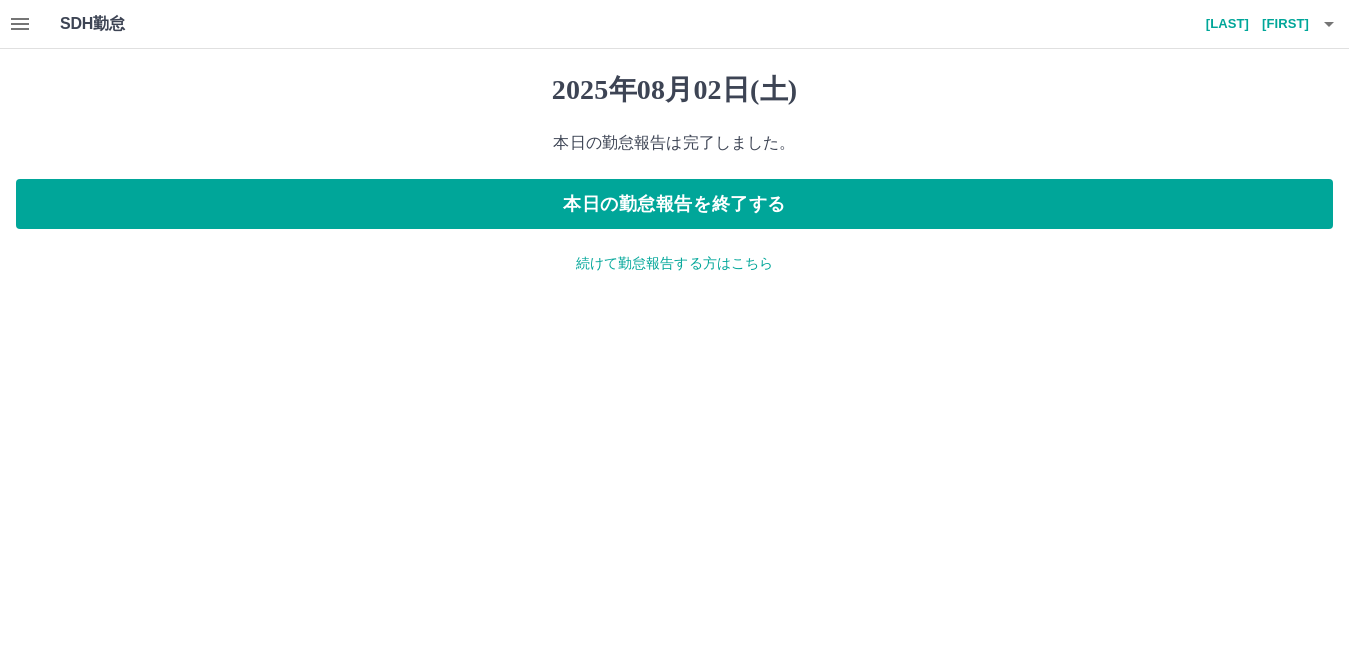 scroll, scrollTop: 0, scrollLeft: 0, axis: both 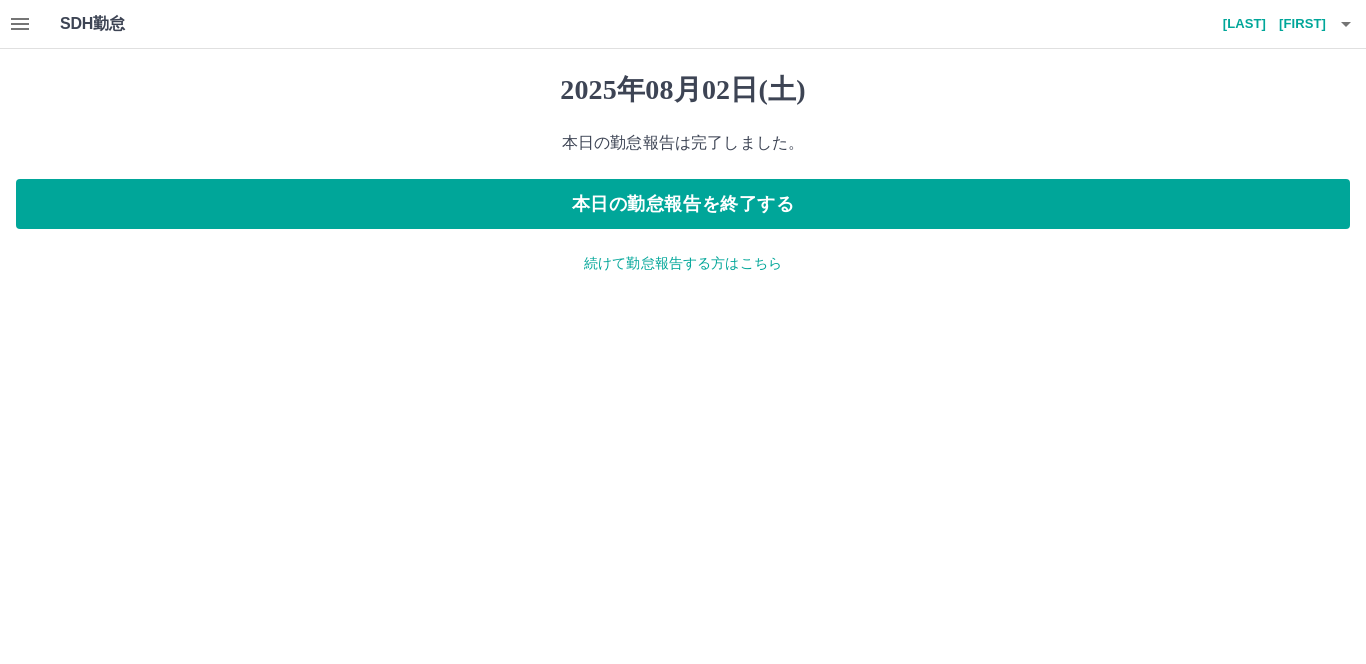 click 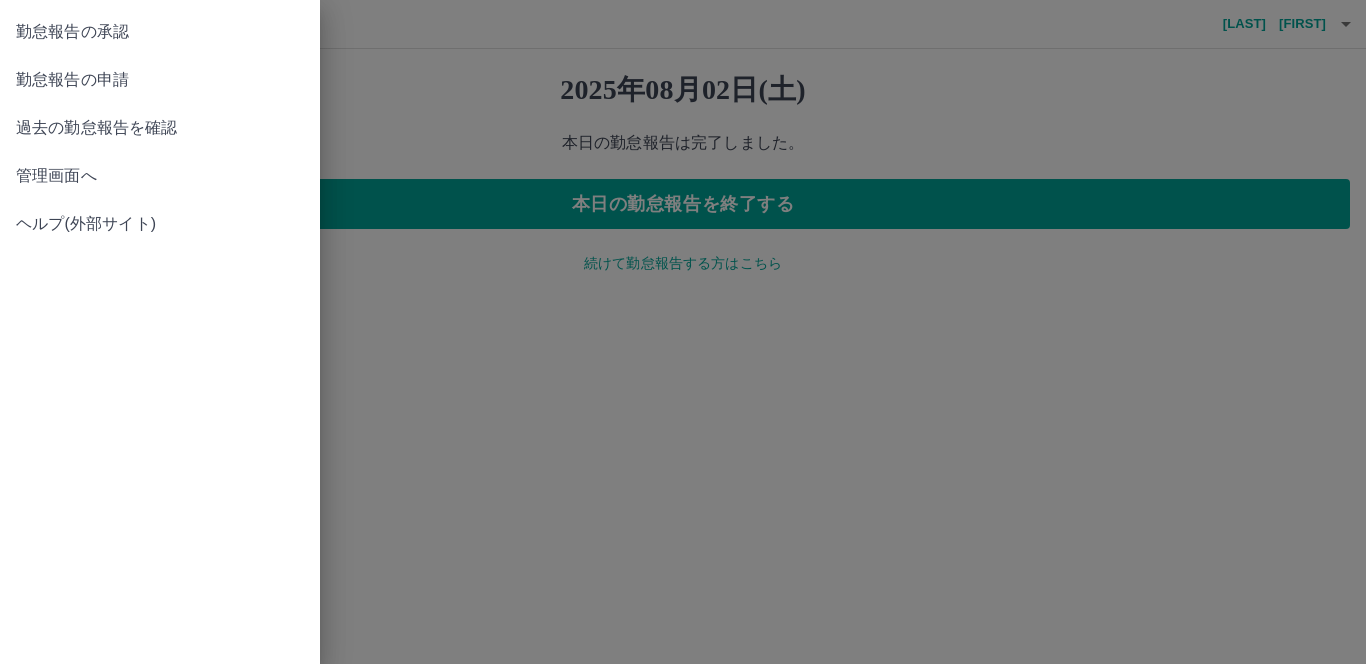click on "勤怠報告の申請" at bounding box center (160, 80) 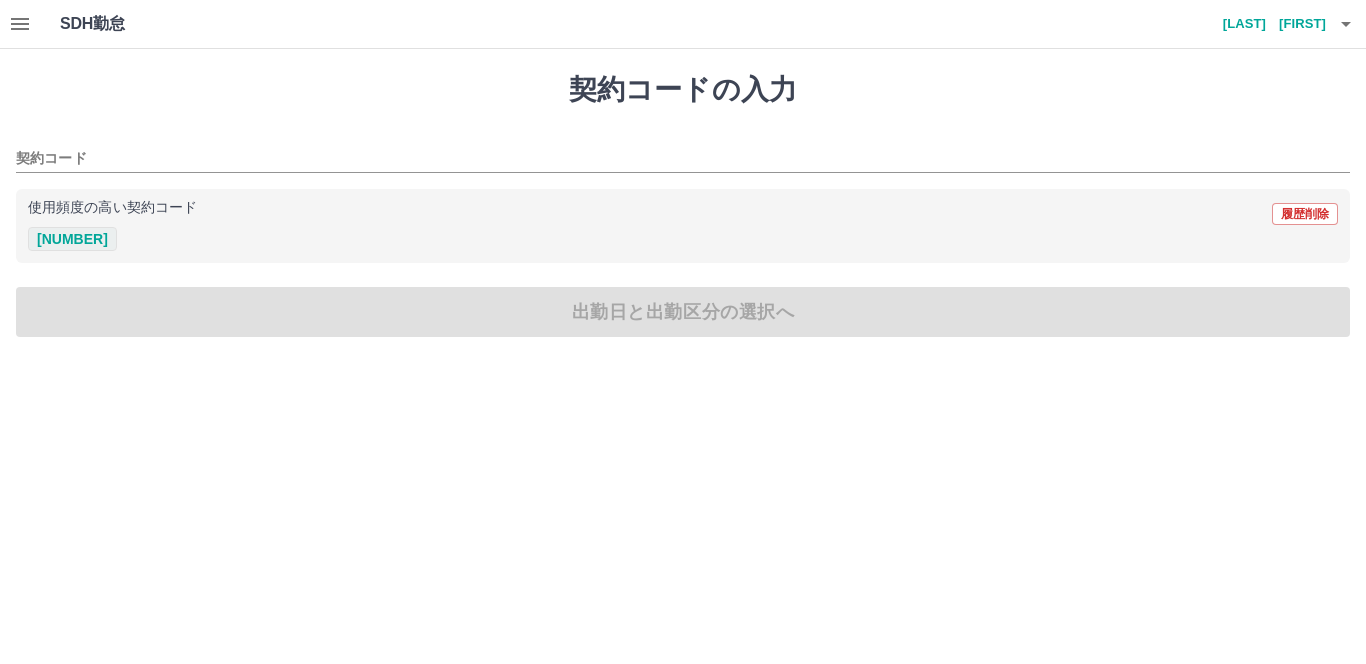 click on "42550003" at bounding box center (72, 239) 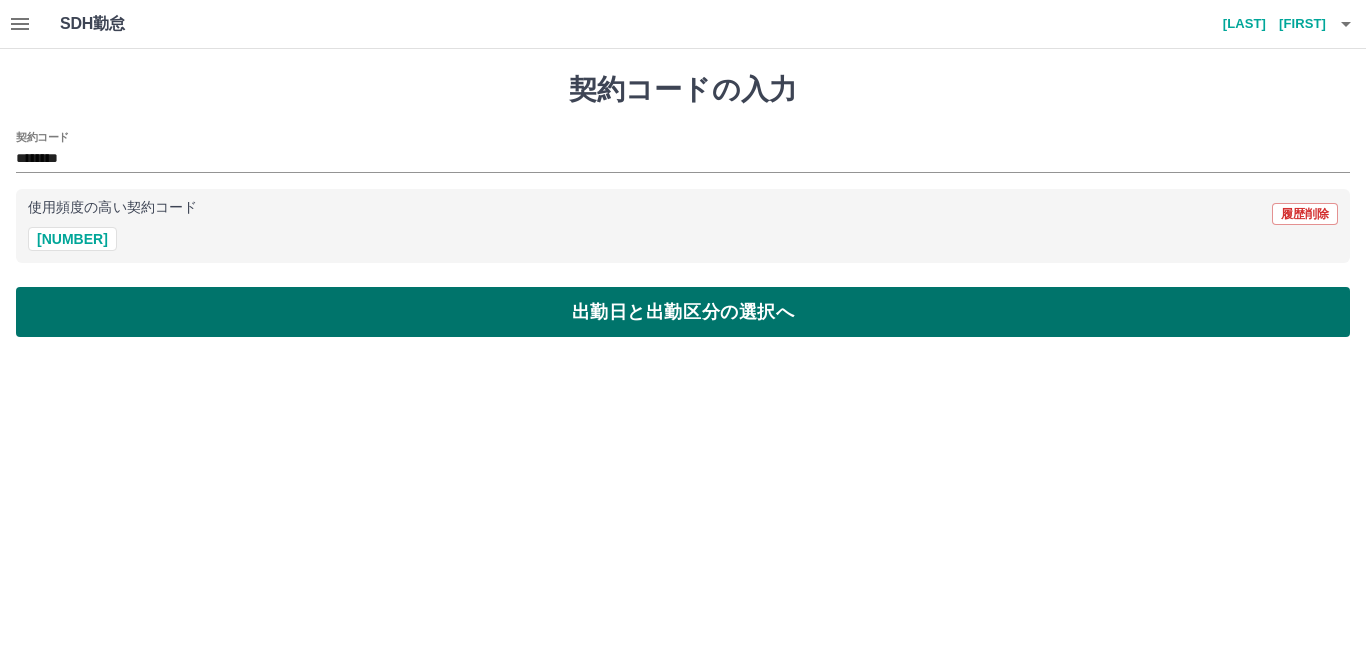 click on "出勤日と出勤区分の選択へ" at bounding box center (683, 312) 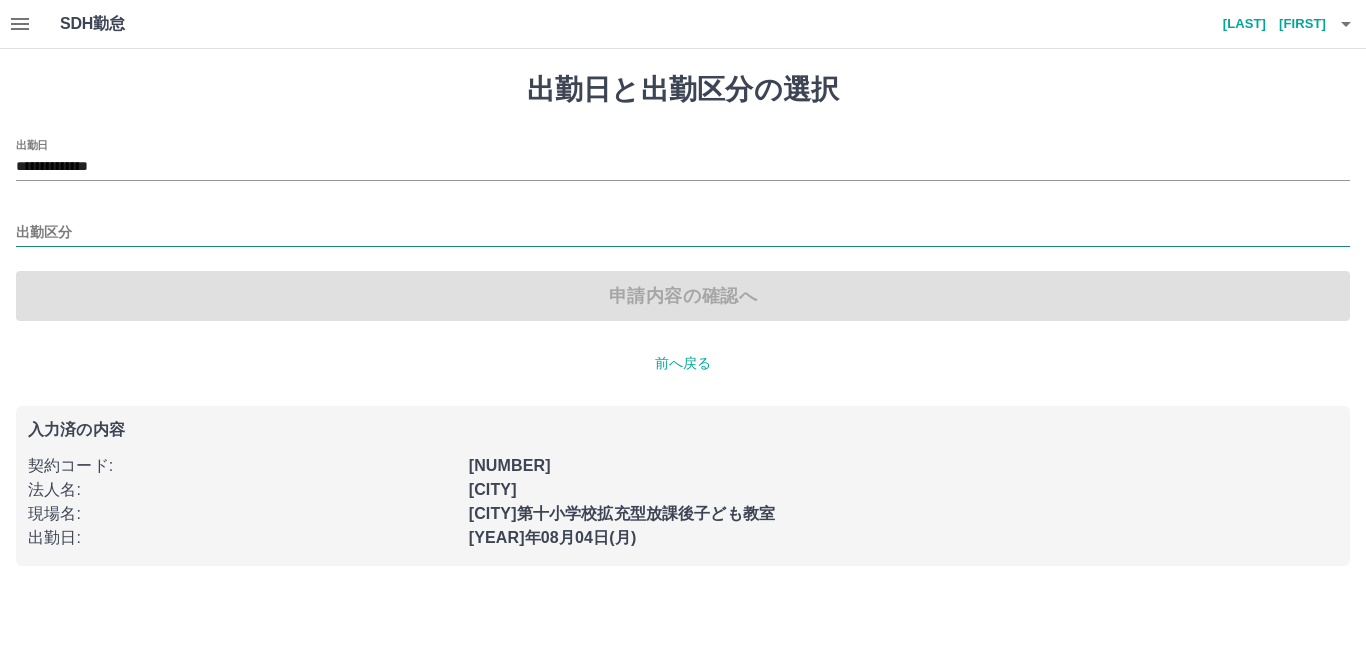 click on "出勤区分" at bounding box center [683, 233] 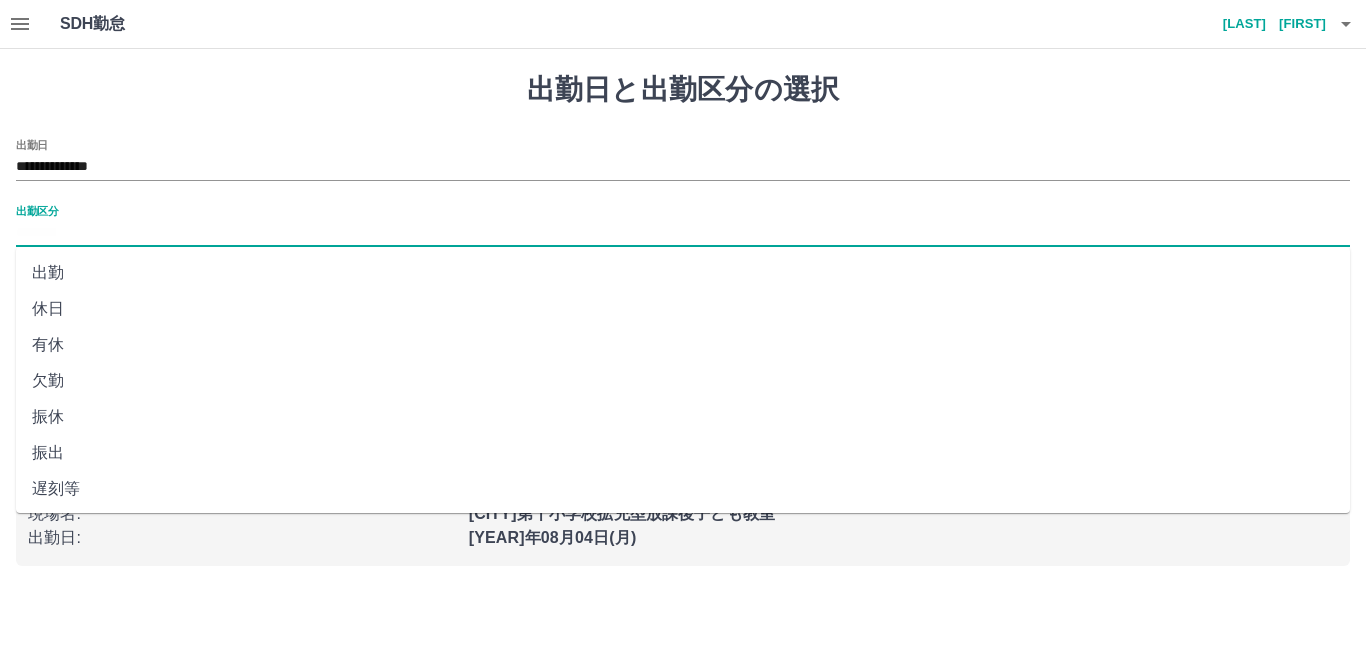 click on "出勤" at bounding box center (683, 273) 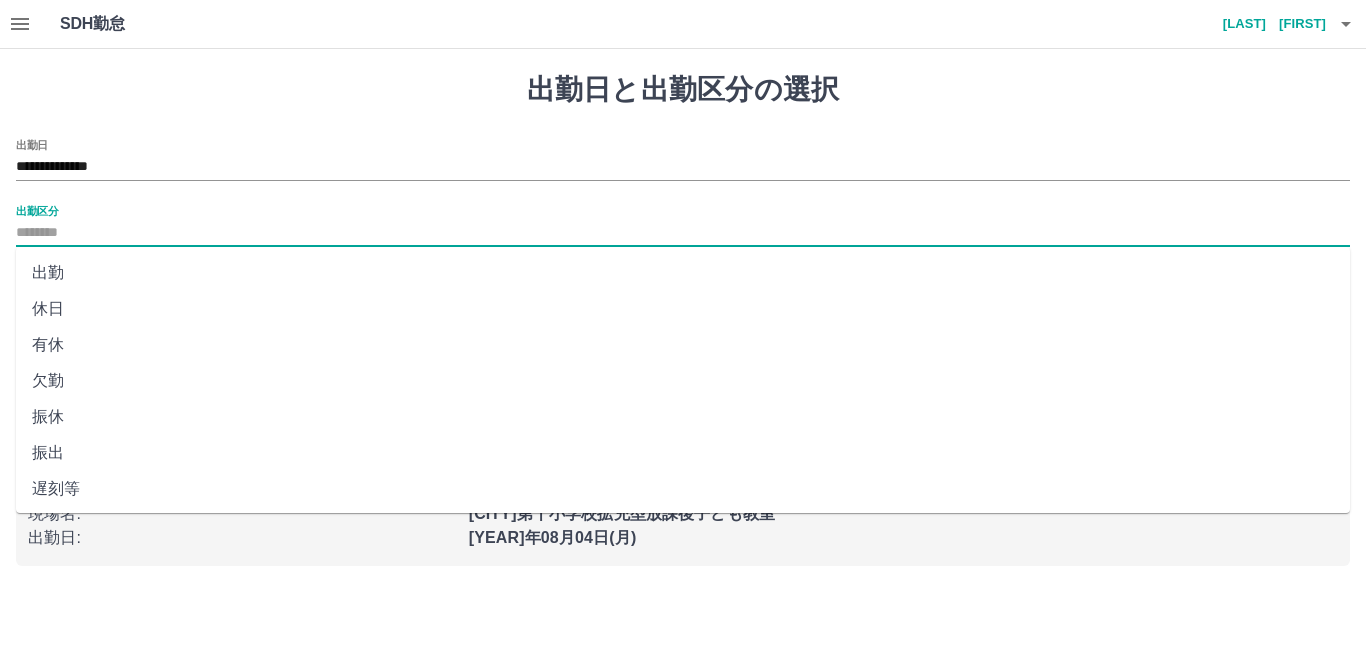 type on "**" 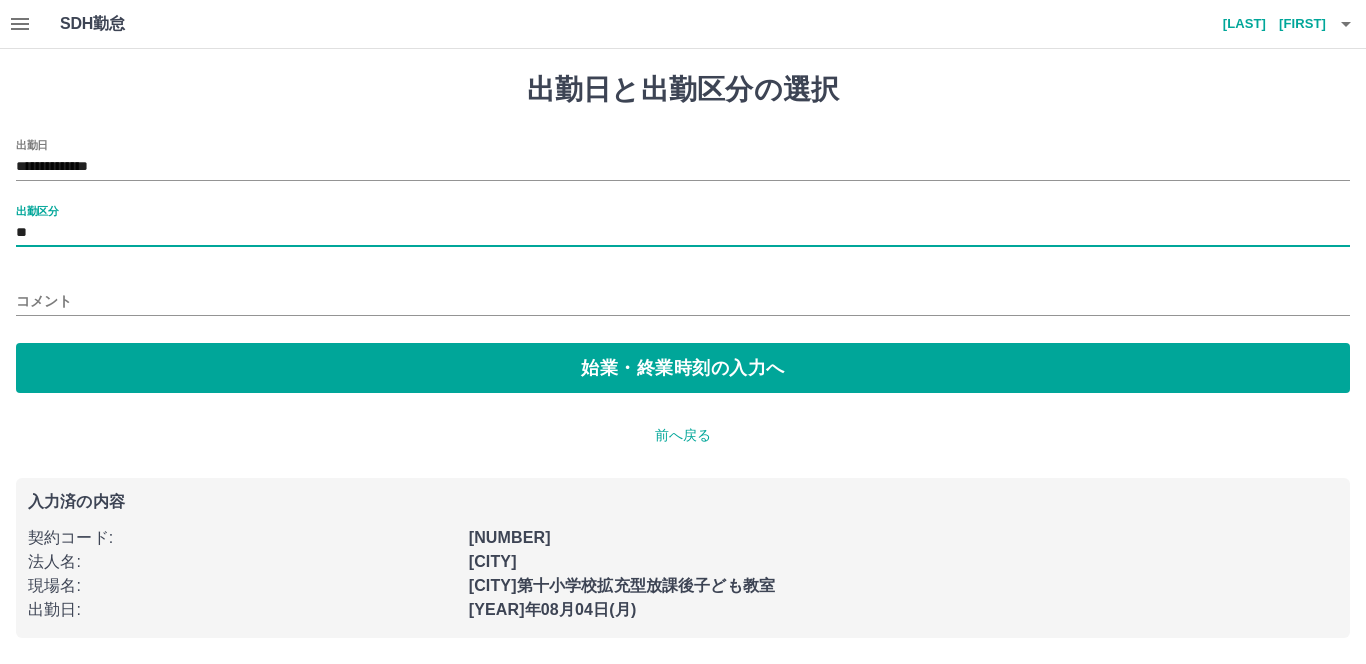 drag, startPoint x: 157, startPoint y: 284, endPoint x: 150, endPoint y: 312, distance: 28.86174 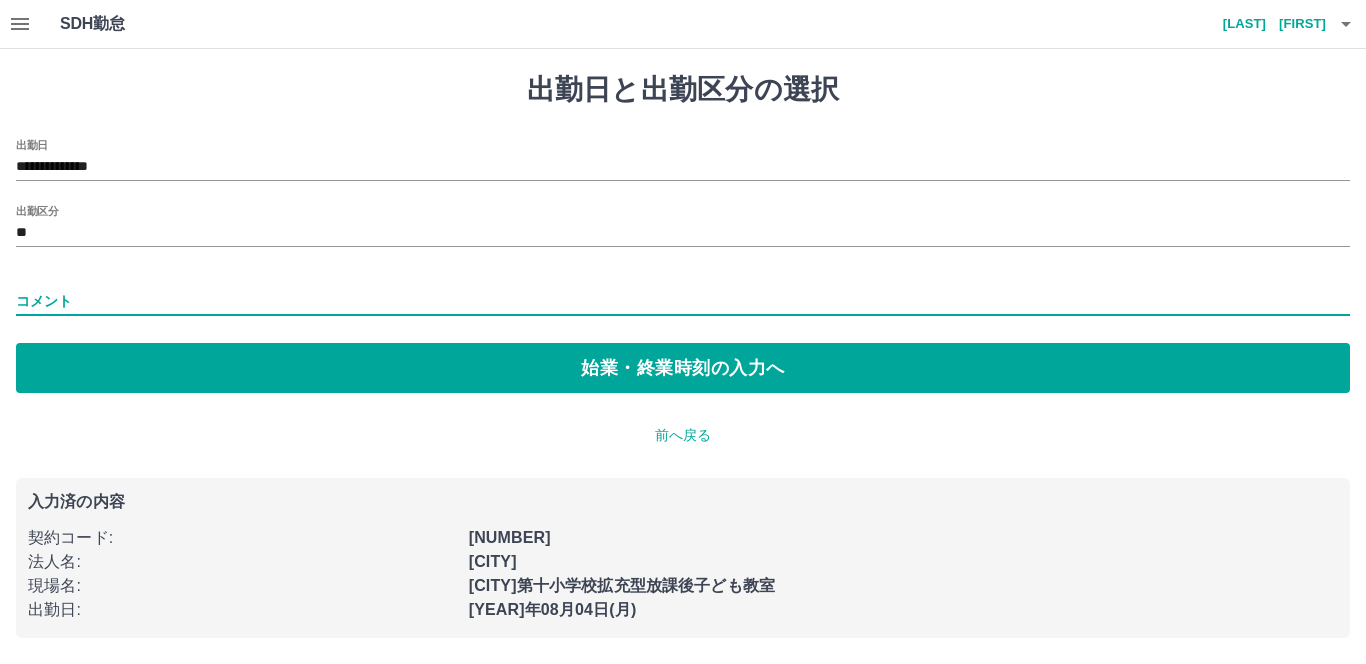 click on "コメント" at bounding box center (683, 301) 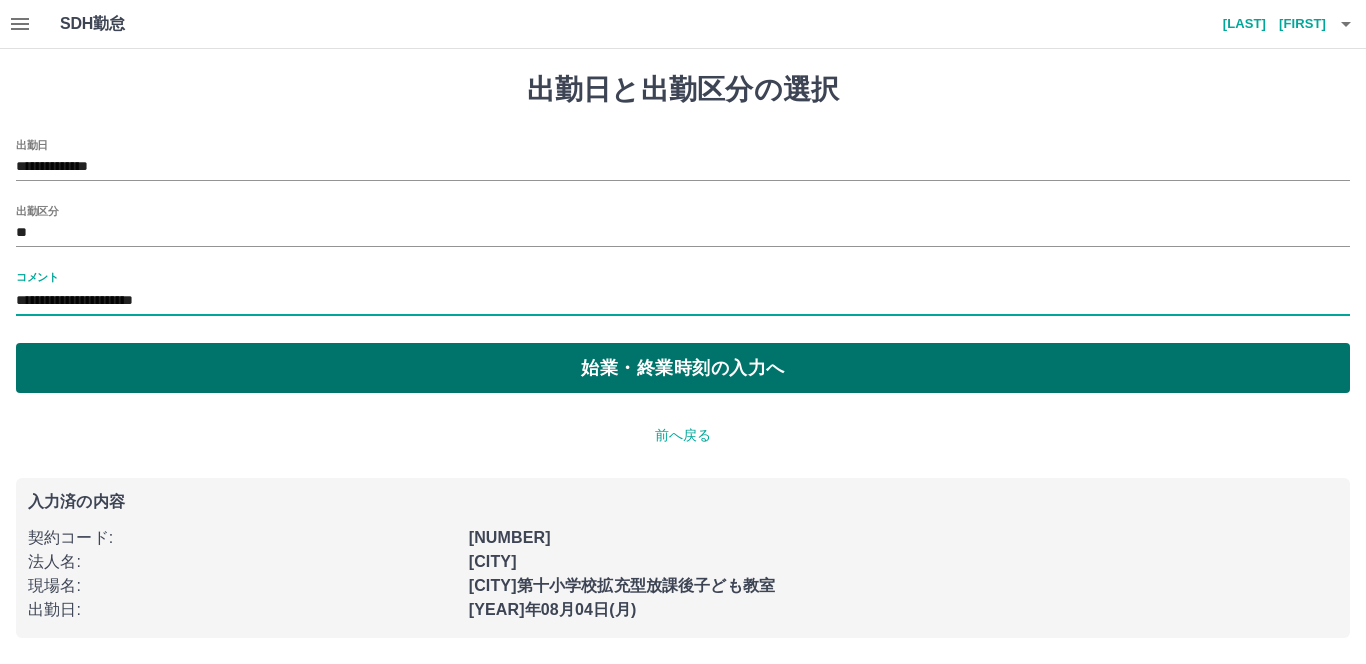 click on "始業・終業時刻の入力へ" at bounding box center [683, 368] 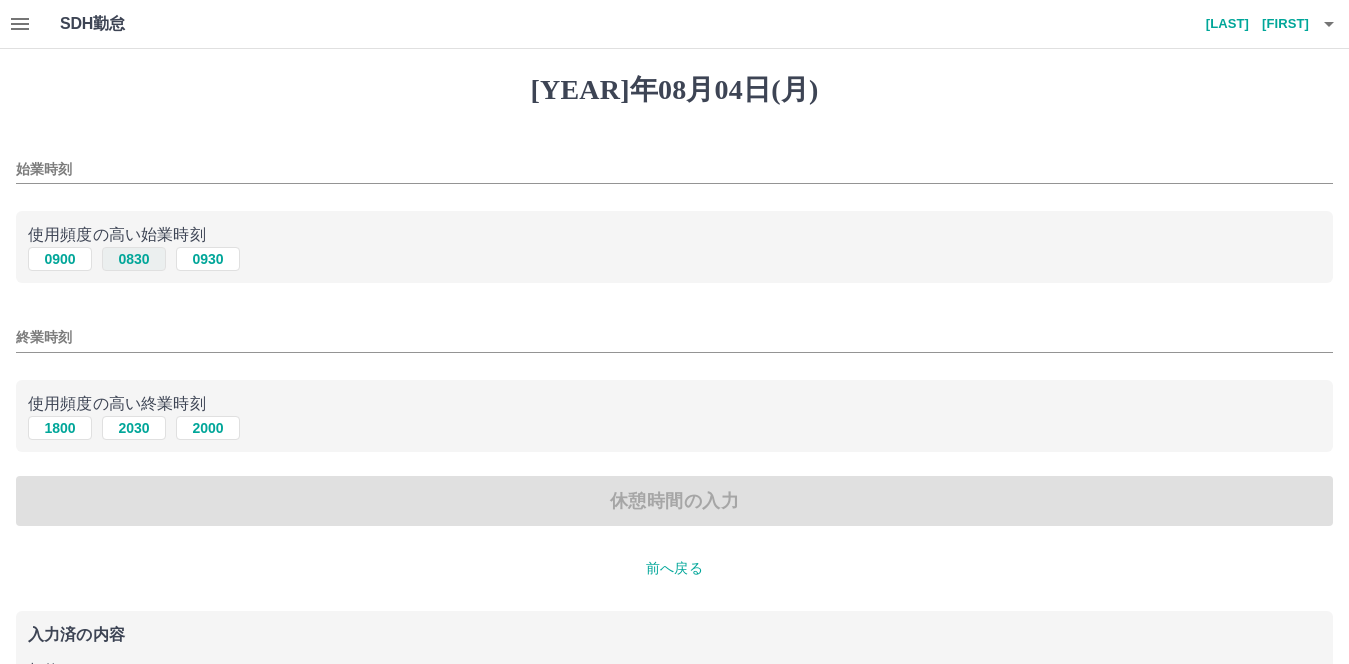 click on "0830" at bounding box center [134, 259] 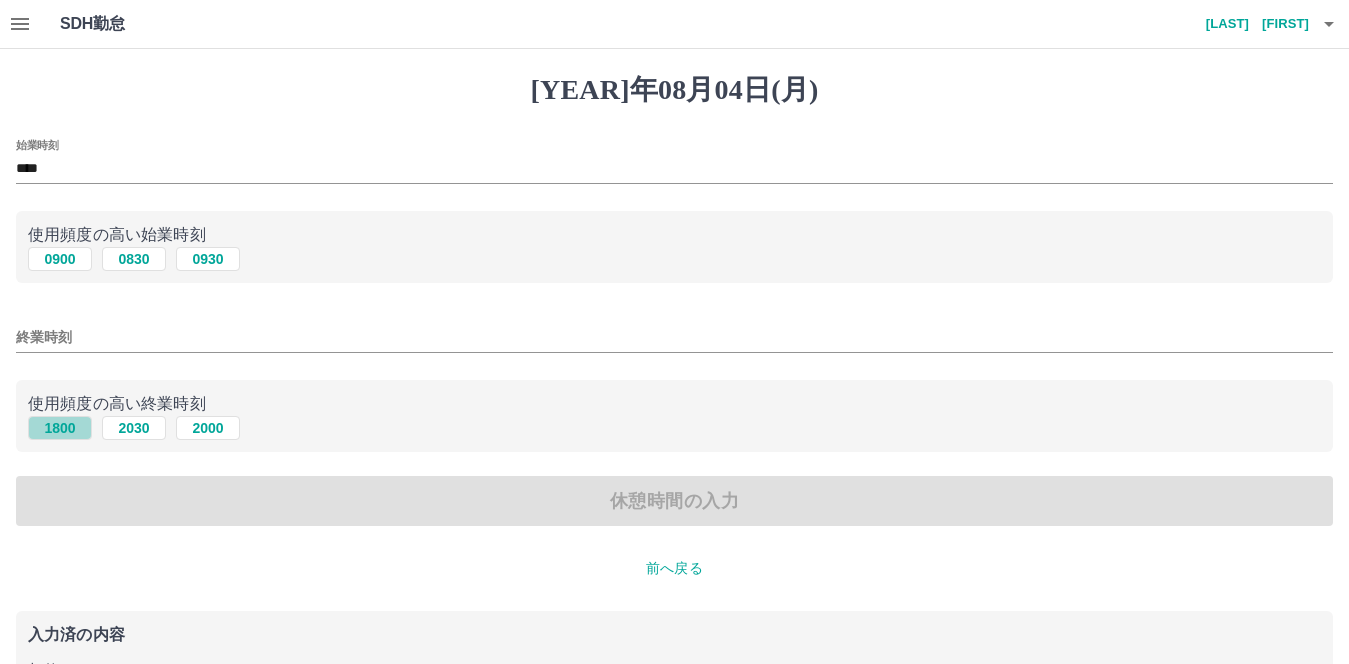 click on "1800" at bounding box center [60, 428] 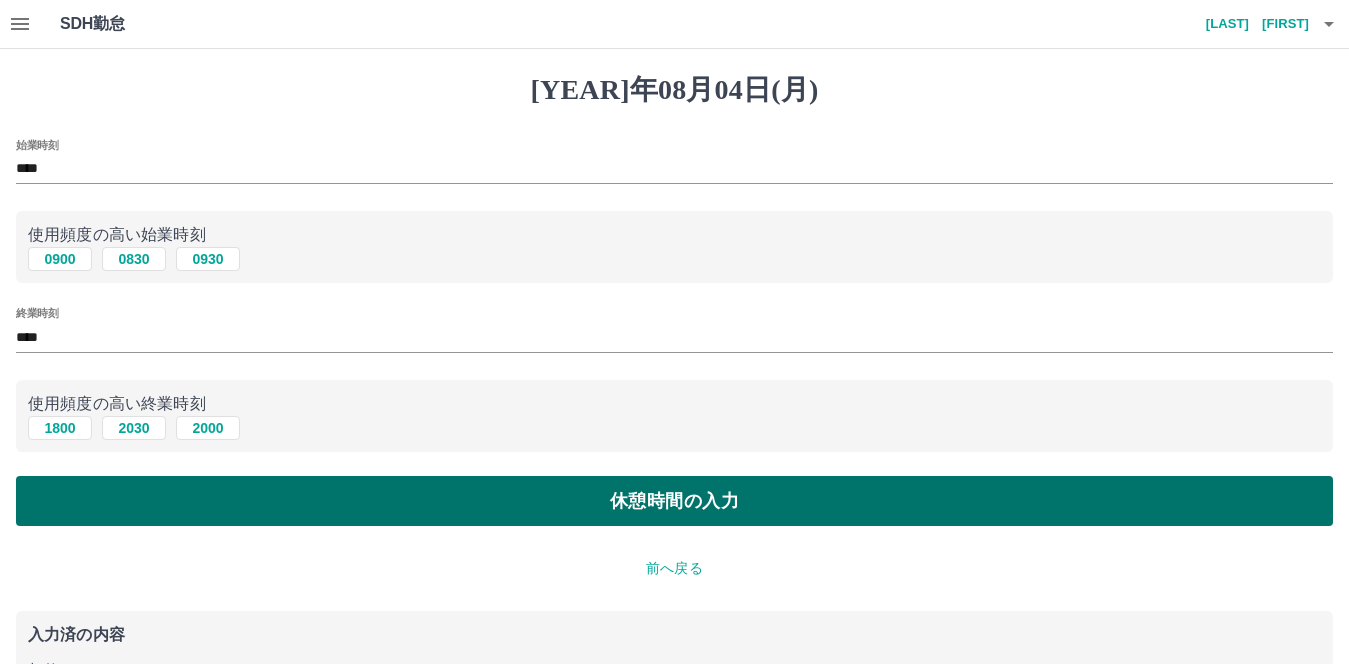 click on "休憩時間の入力" at bounding box center [674, 501] 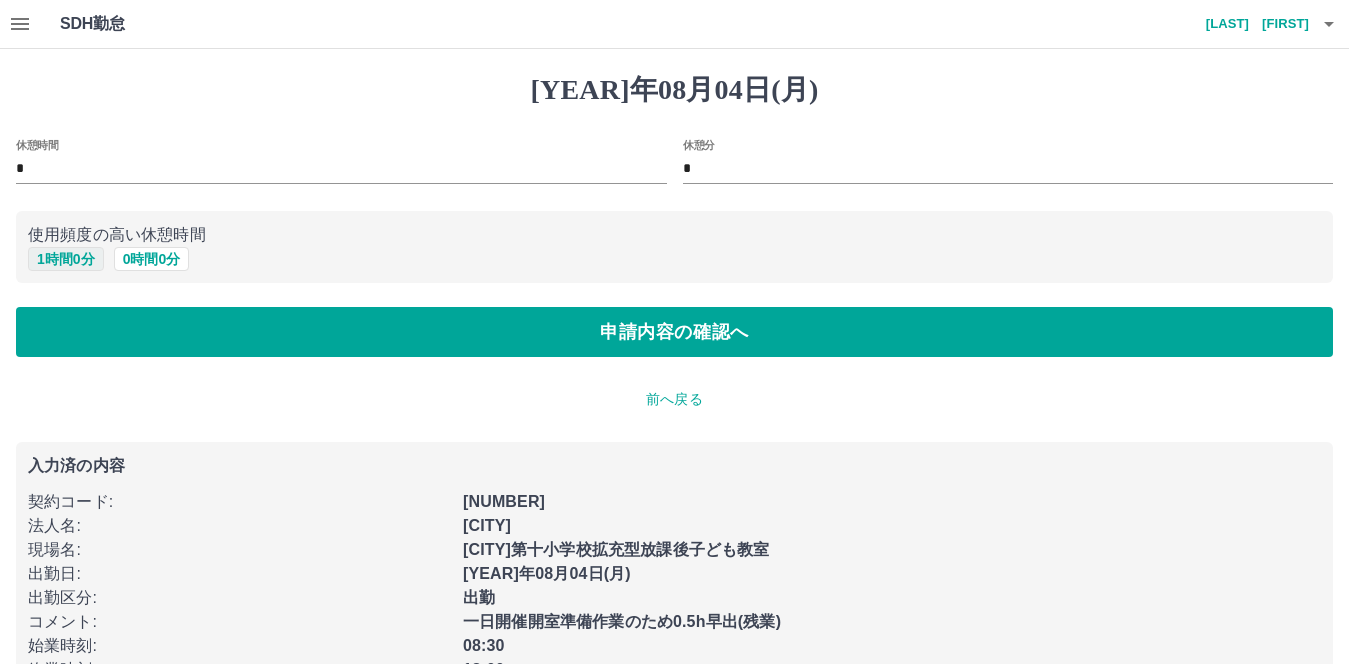 click on "1 時間 0 分" at bounding box center [66, 259] 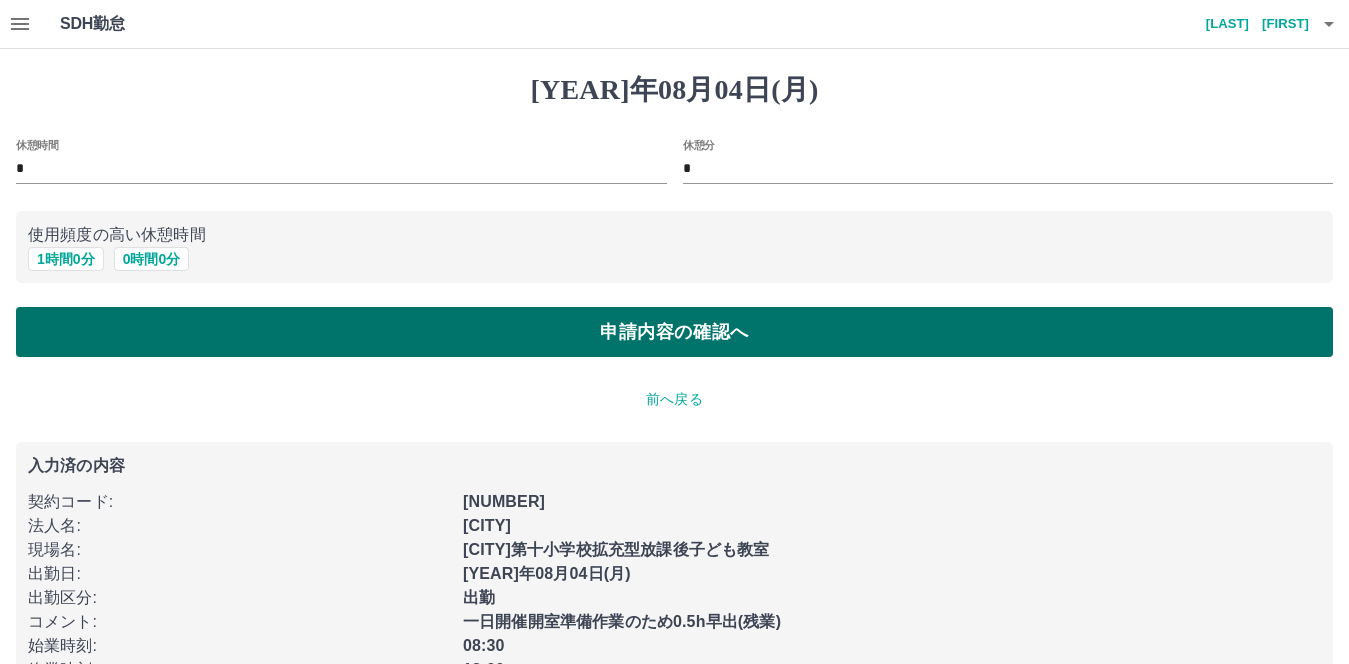 click on "申請内容の確認へ" at bounding box center [674, 332] 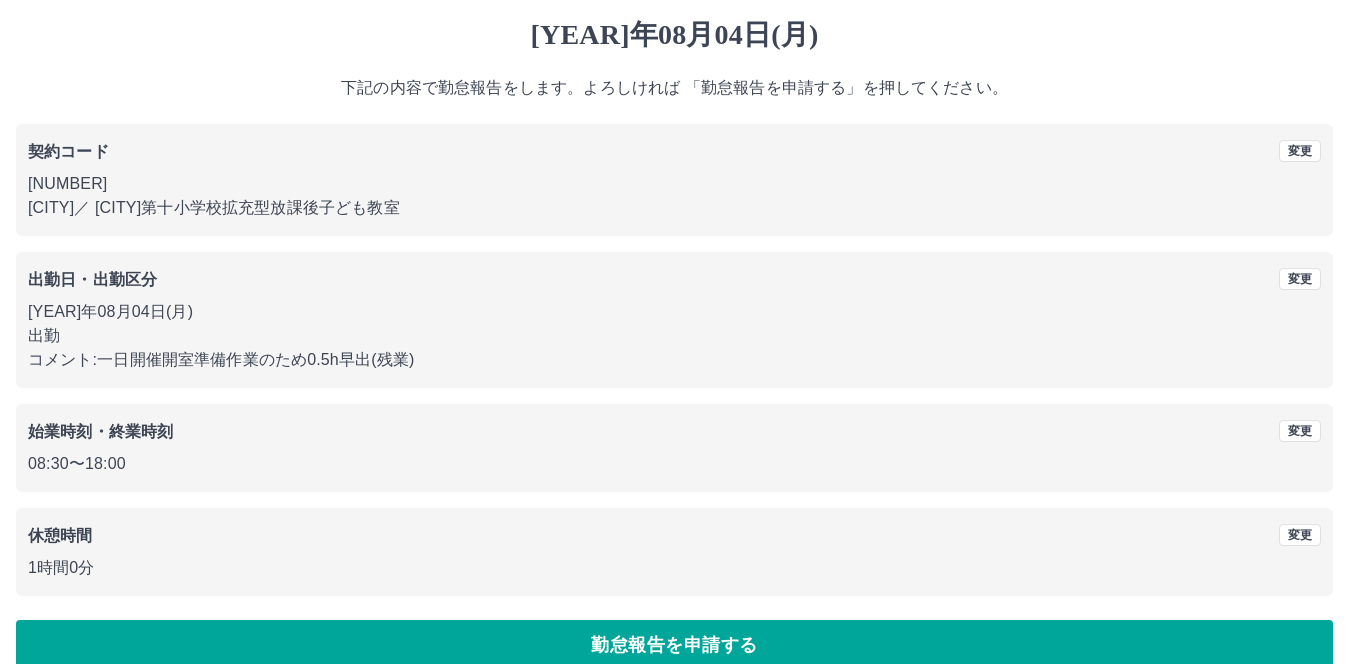 scroll, scrollTop: 85, scrollLeft: 0, axis: vertical 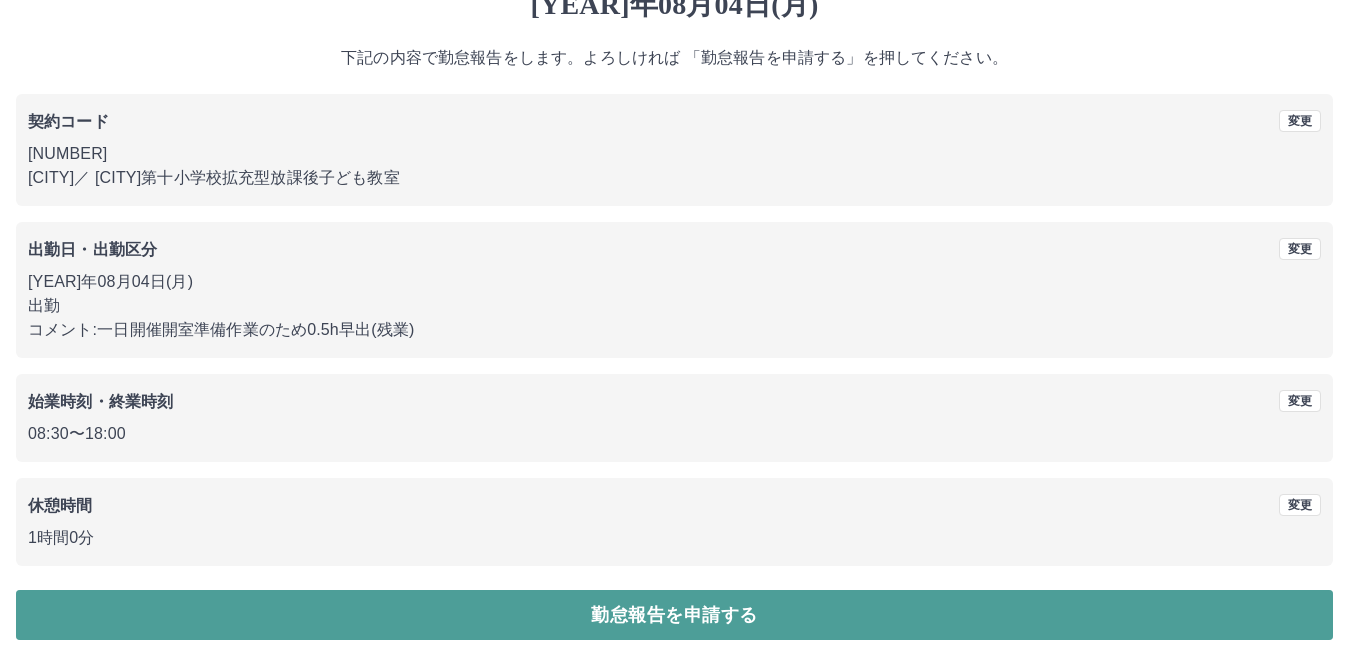 click on "勤怠報告を申請する" at bounding box center [674, 615] 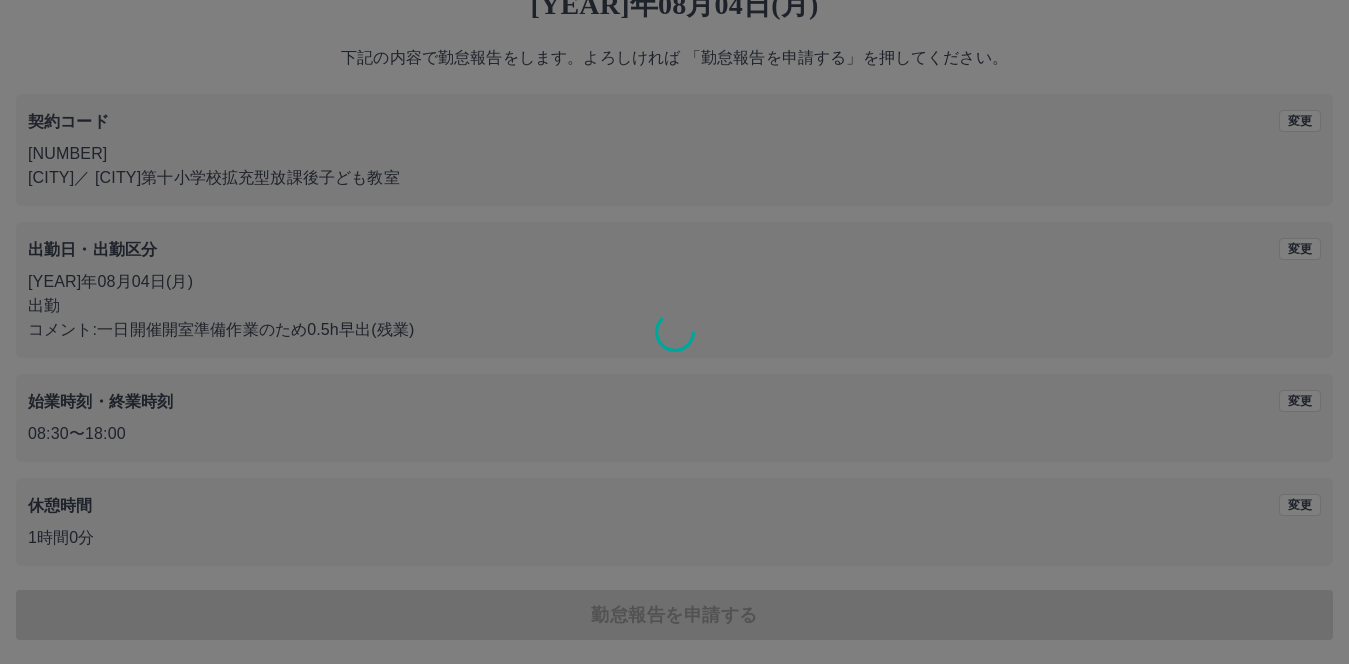 scroll, scrollTop: 0, scrollLeft: 0, axis: both 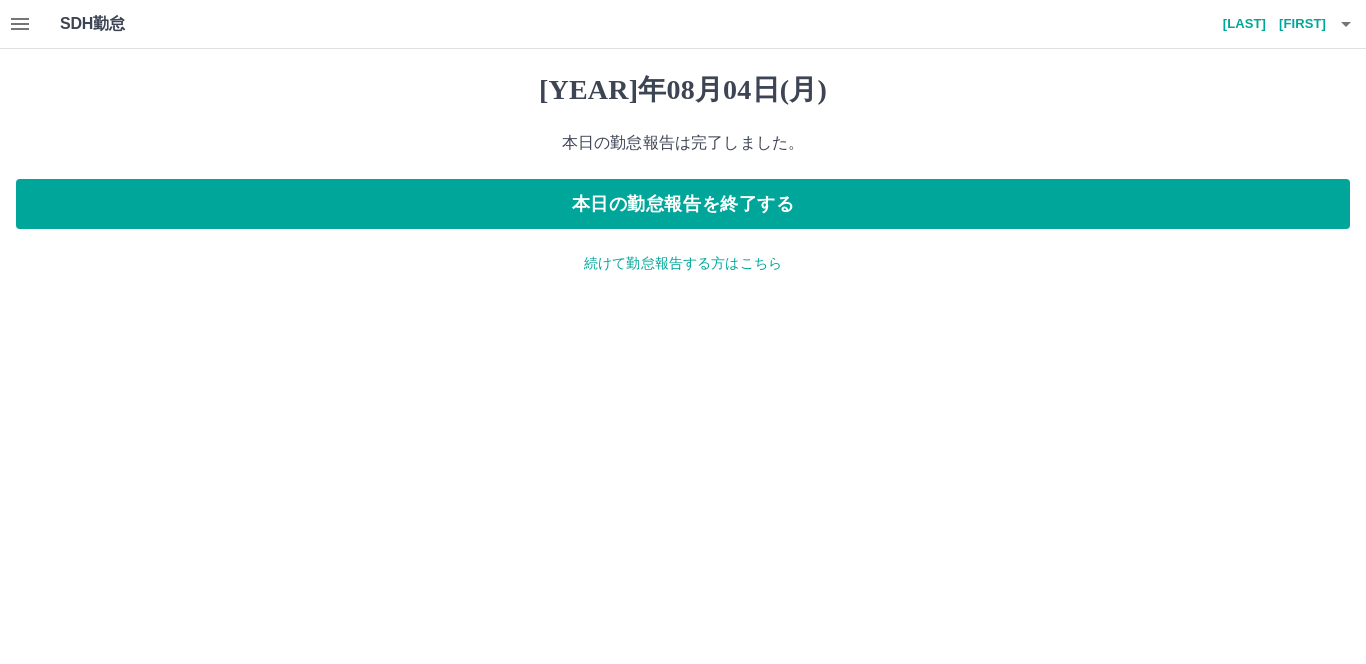 click at bounding box center (20, 24) 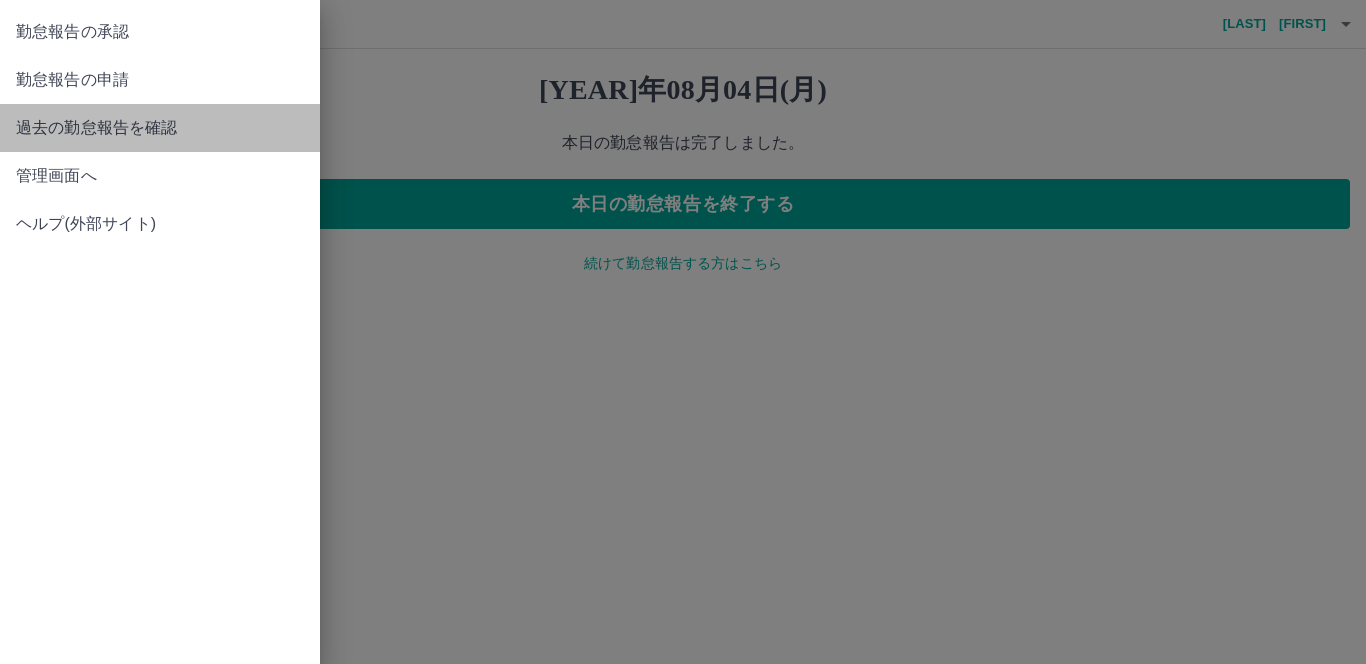 click on "過去の勤怠報告を確認" at bounding box center [160, 128] 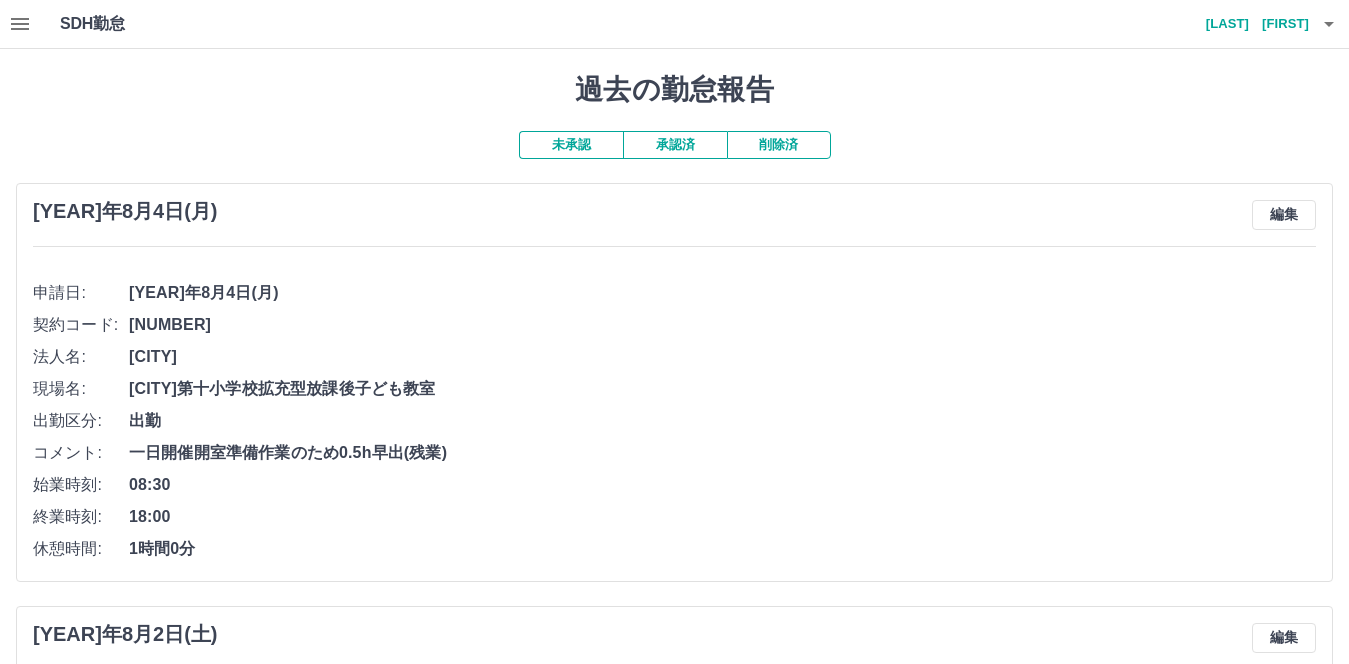click 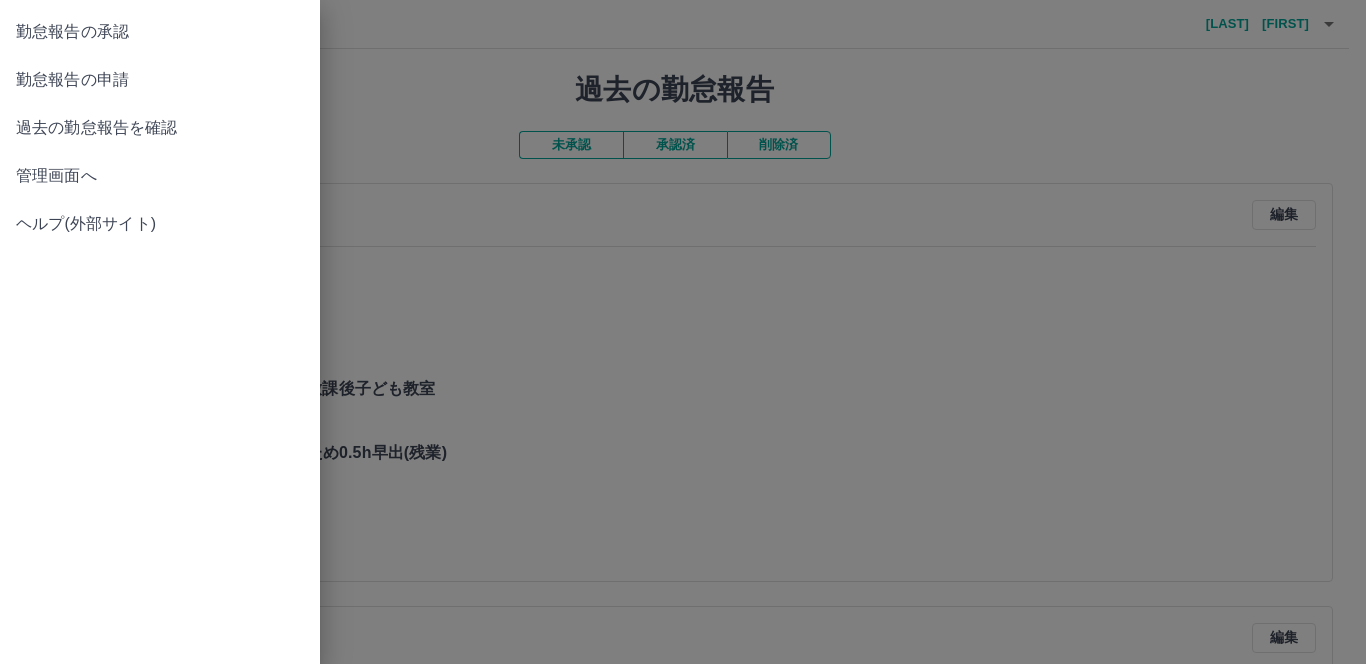 click on "勤怠報告の承認" at bounding box center (160, 32) 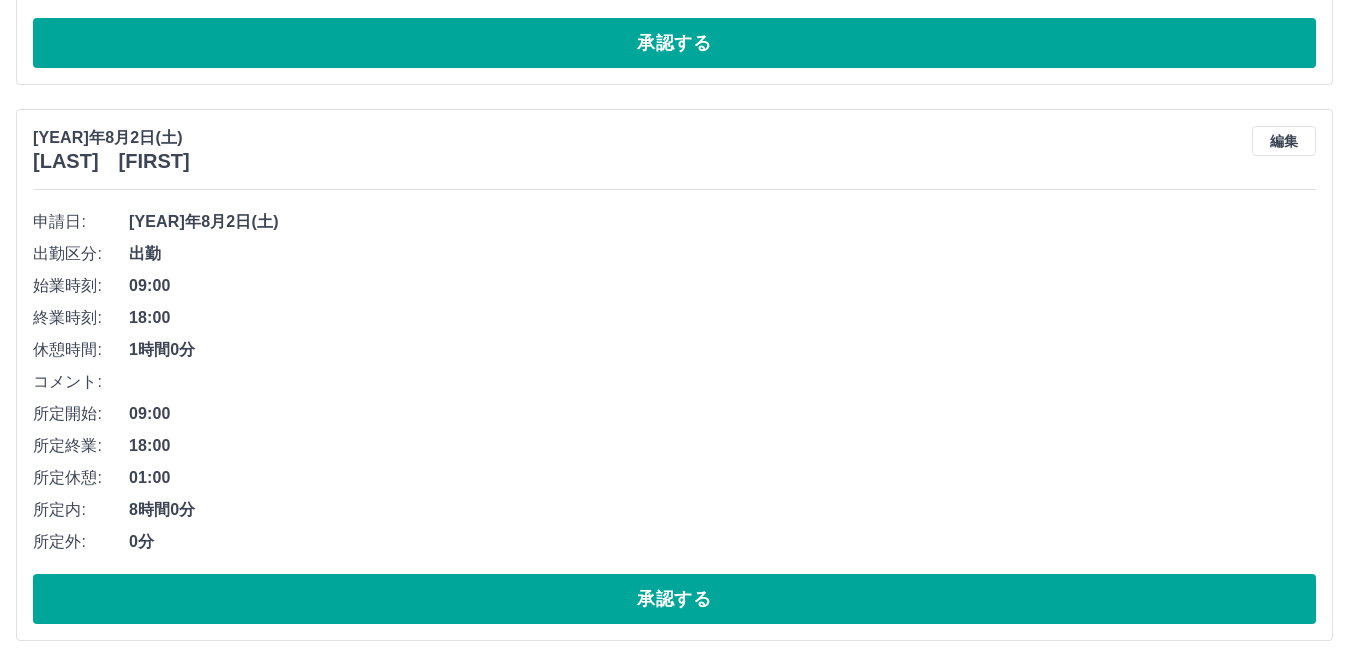 scroll, scrollTop: 686, scrollLeft: 0, axis: vertical 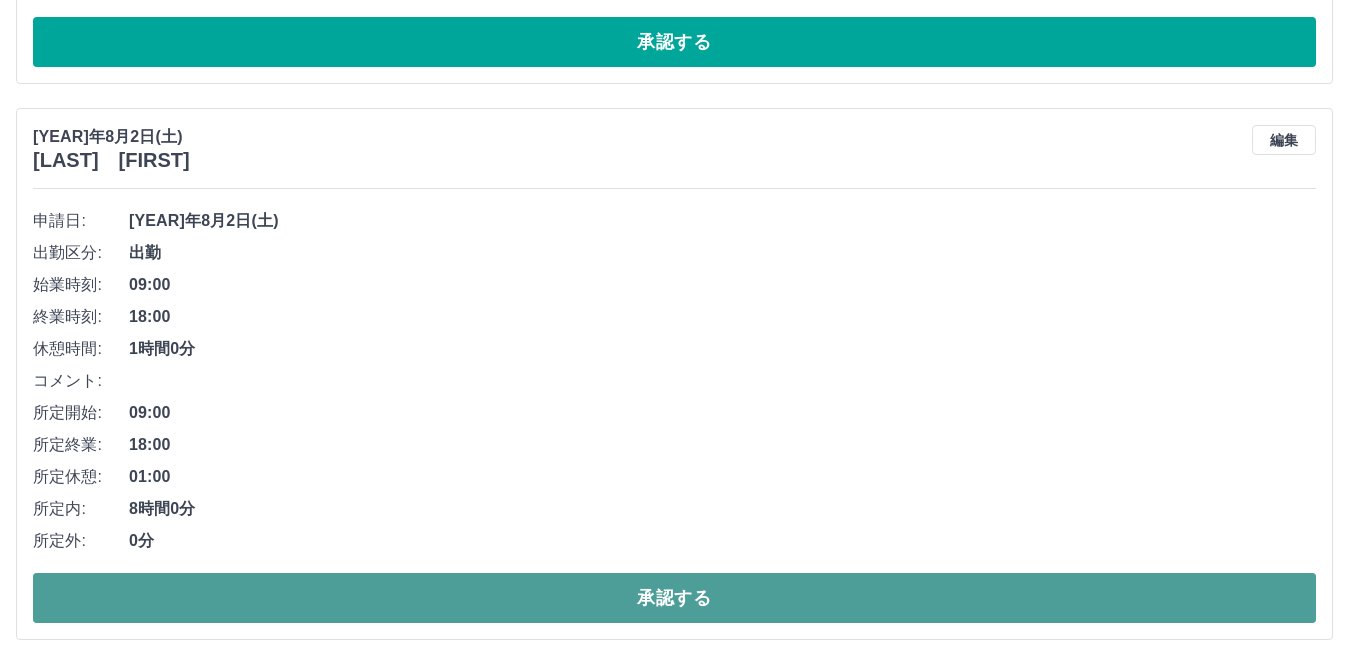 click on "承認する" at bounding box center (674, 598) 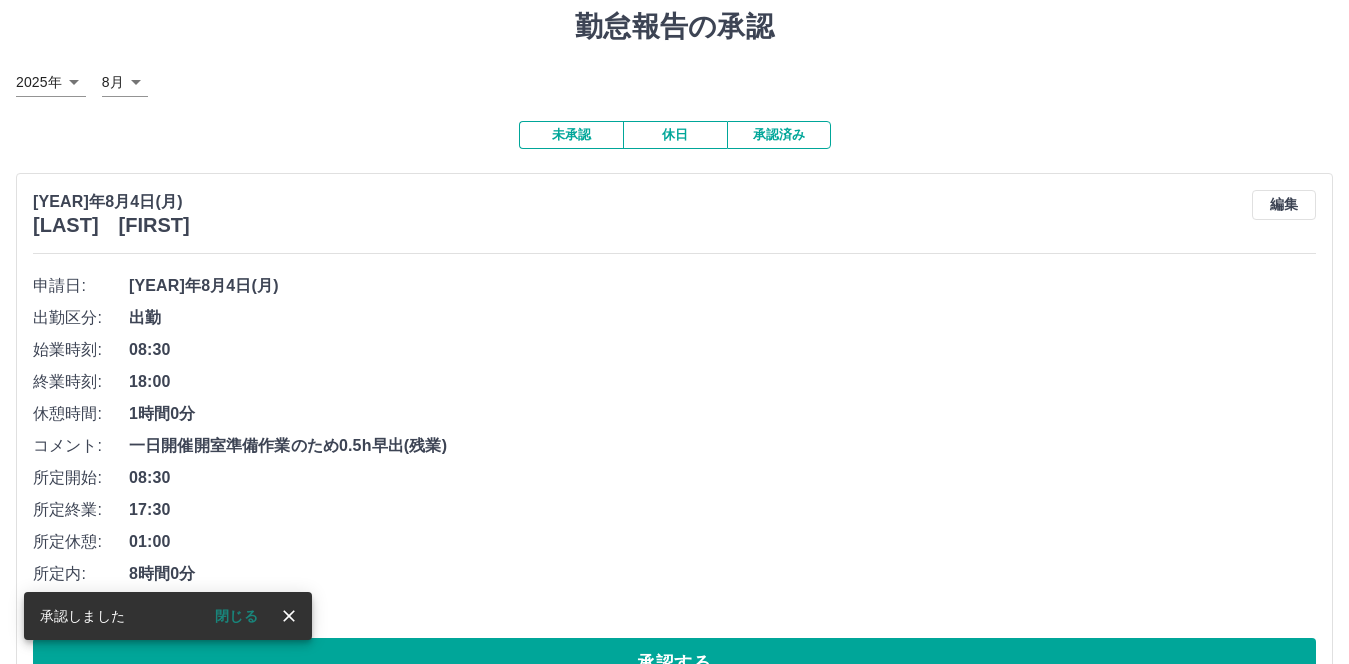 scroll, scrollTop: 0, scrollLeft: 0, axis: both 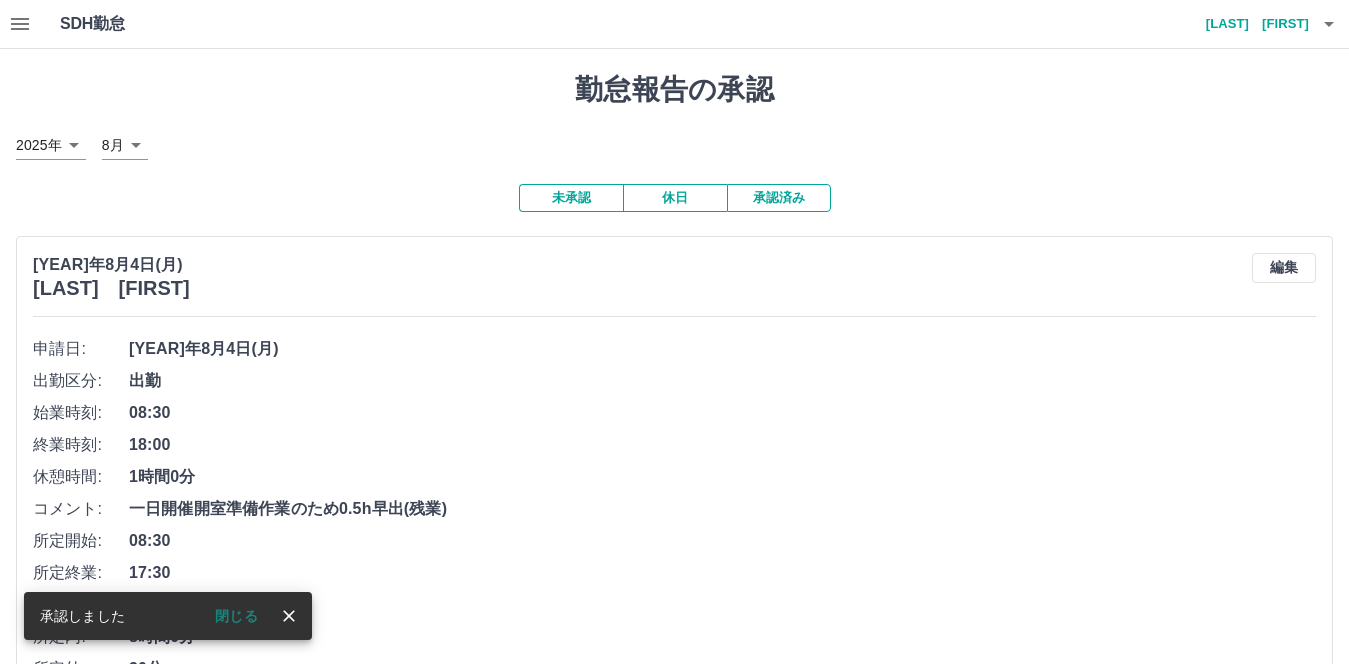 click on "承認済み" at bounding box center (779, 198) 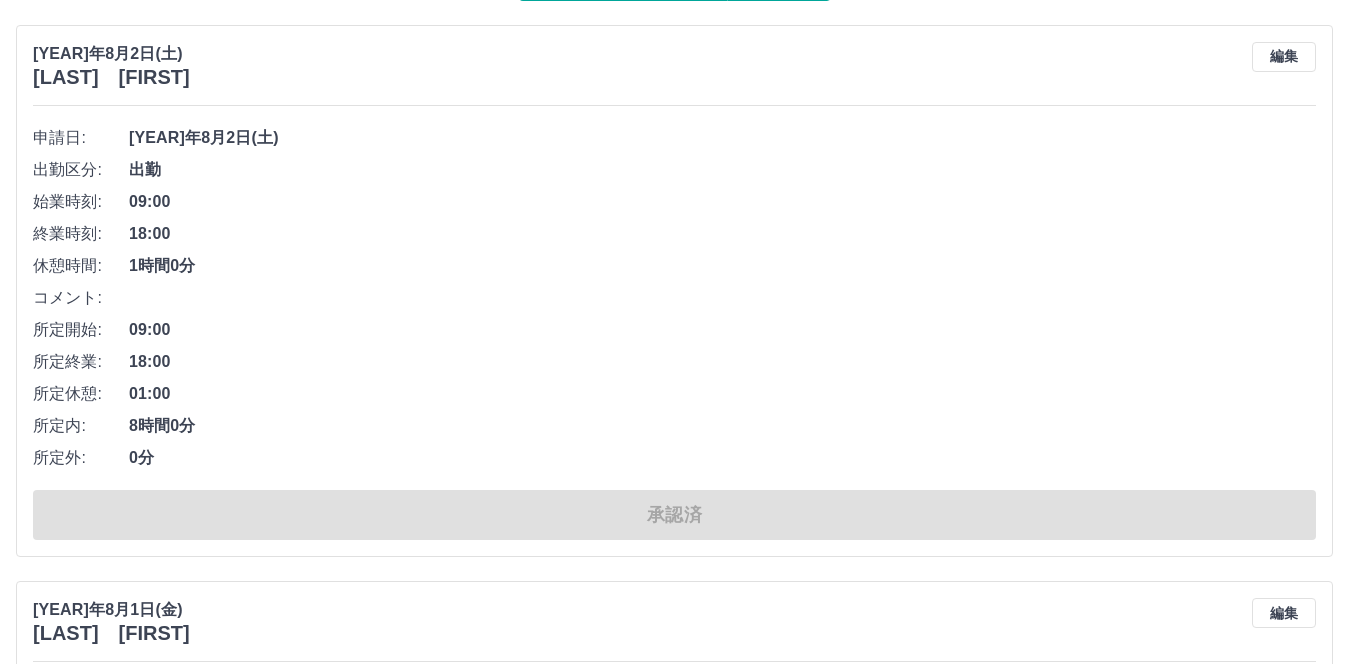 scroll, scrollTop: 0, scrollLeft: 0, axis: both 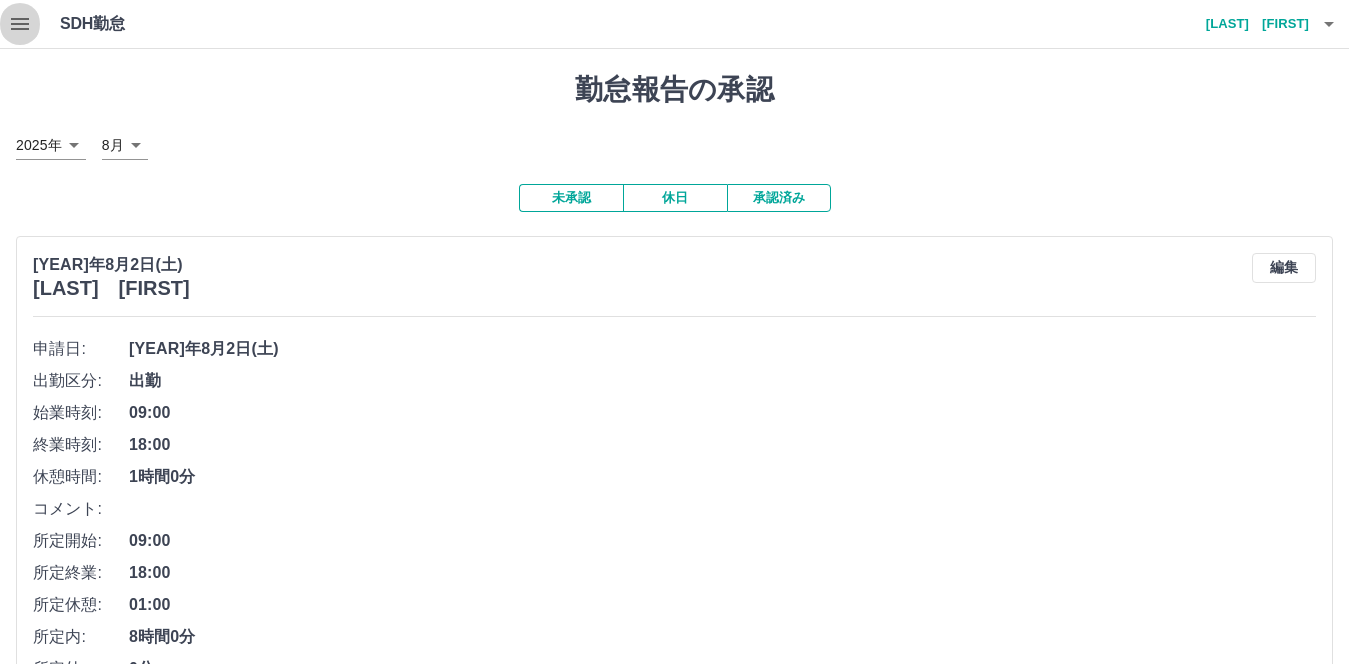 click 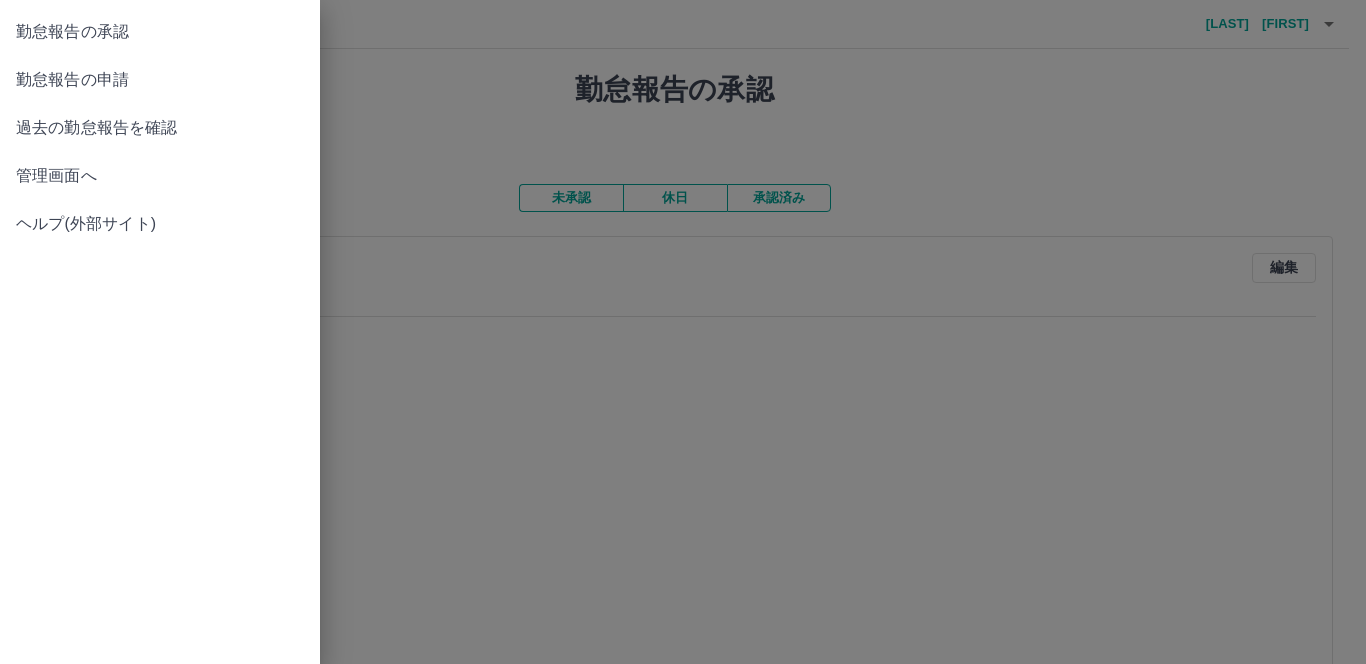click on "勤怠報告の承認" at bounding box center [160, 32] 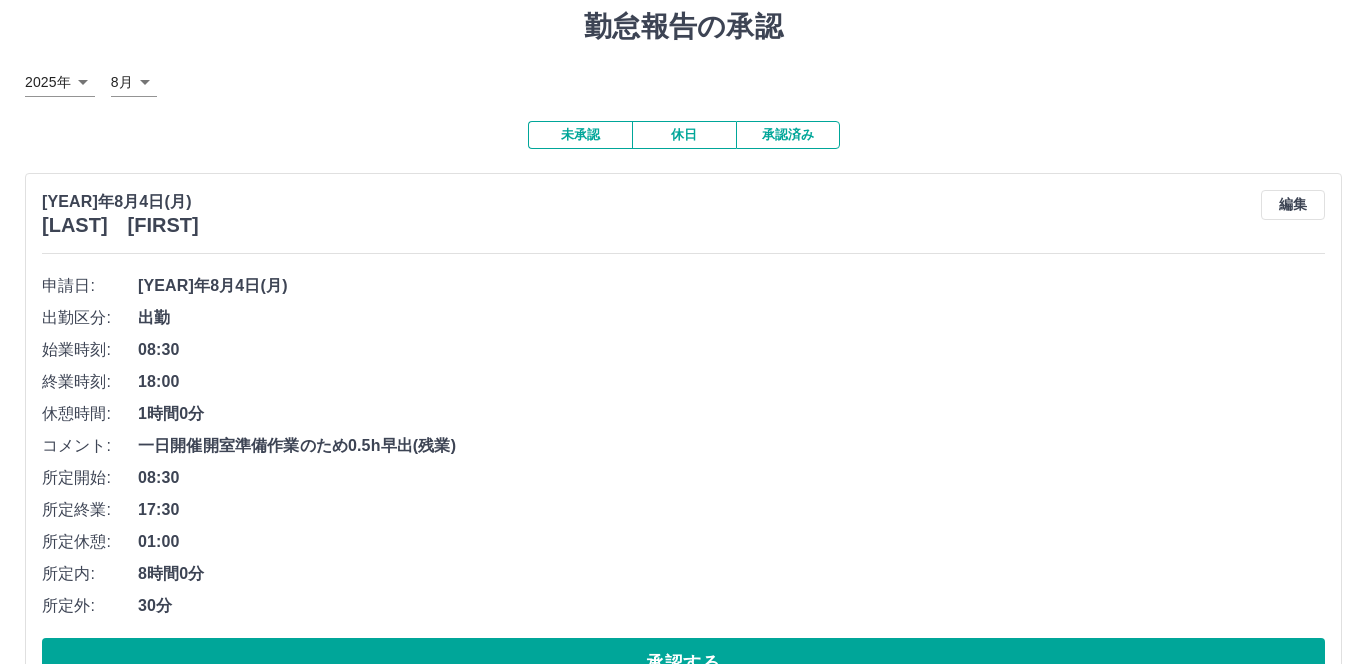 scroll, scrollTop: 0, scrollLeft: 0, axis: both 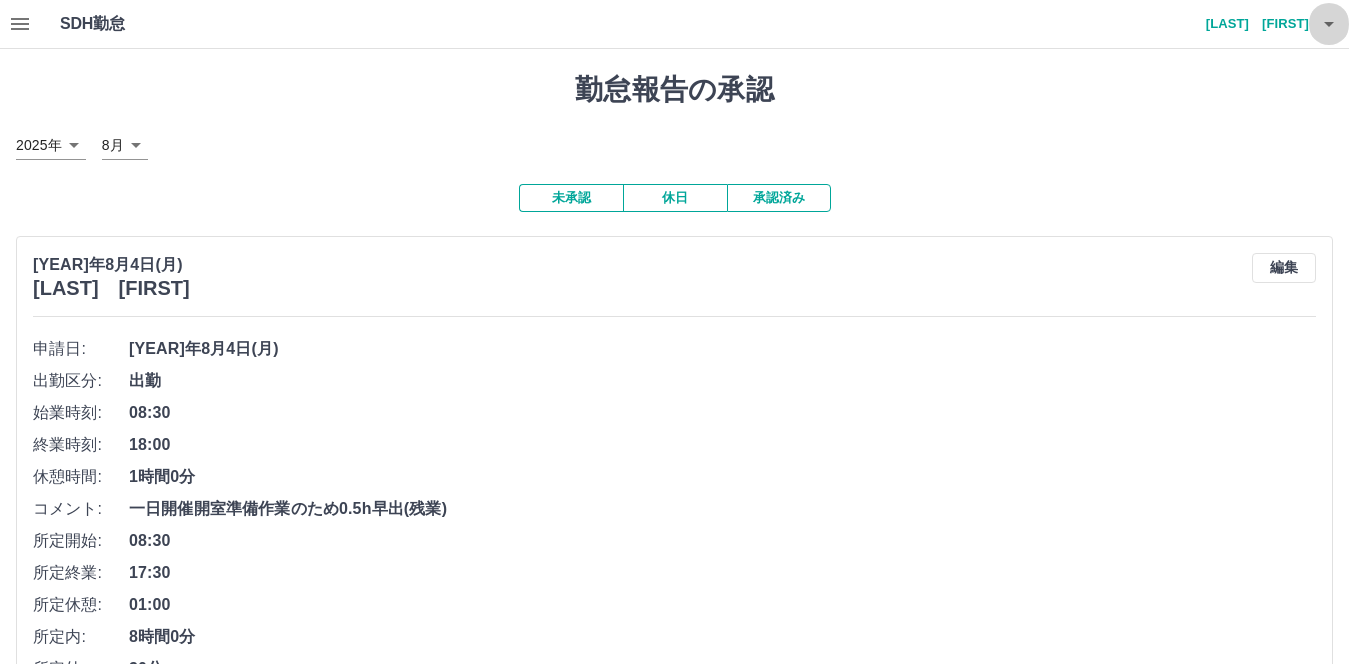 click at bounding box center [1329, 24] 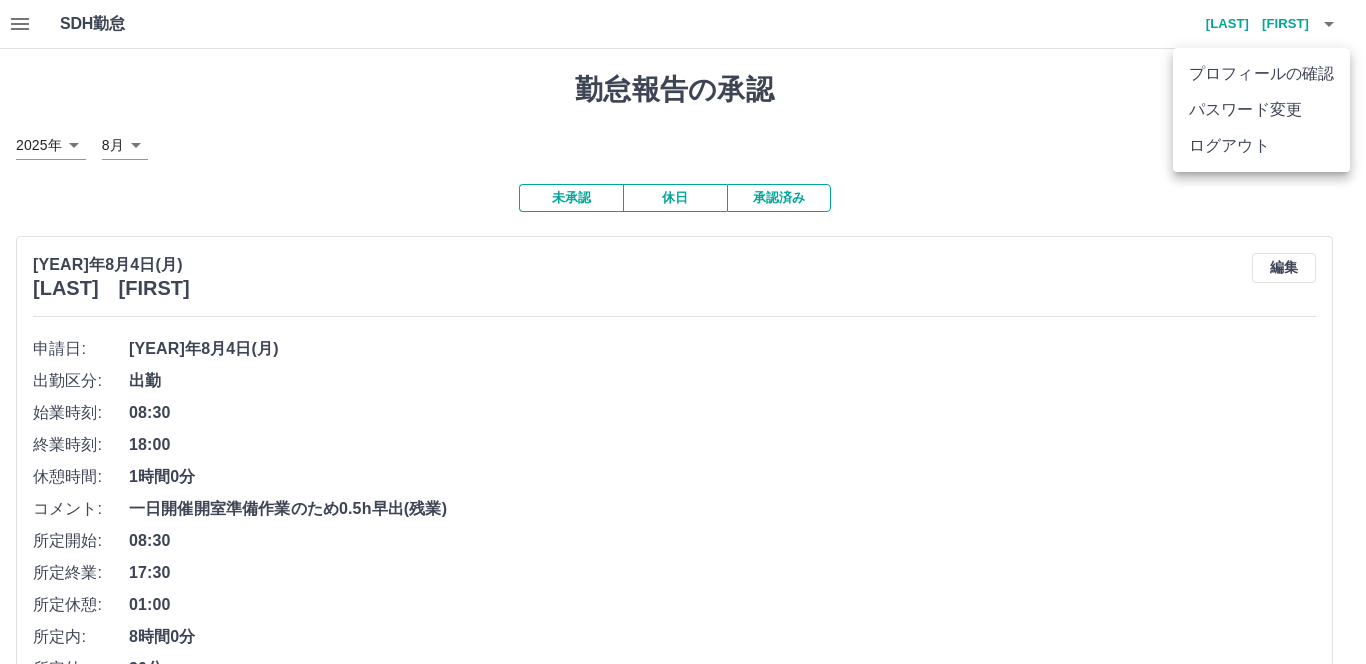 click on "ログアウト" at bounding box center [1261, 146] 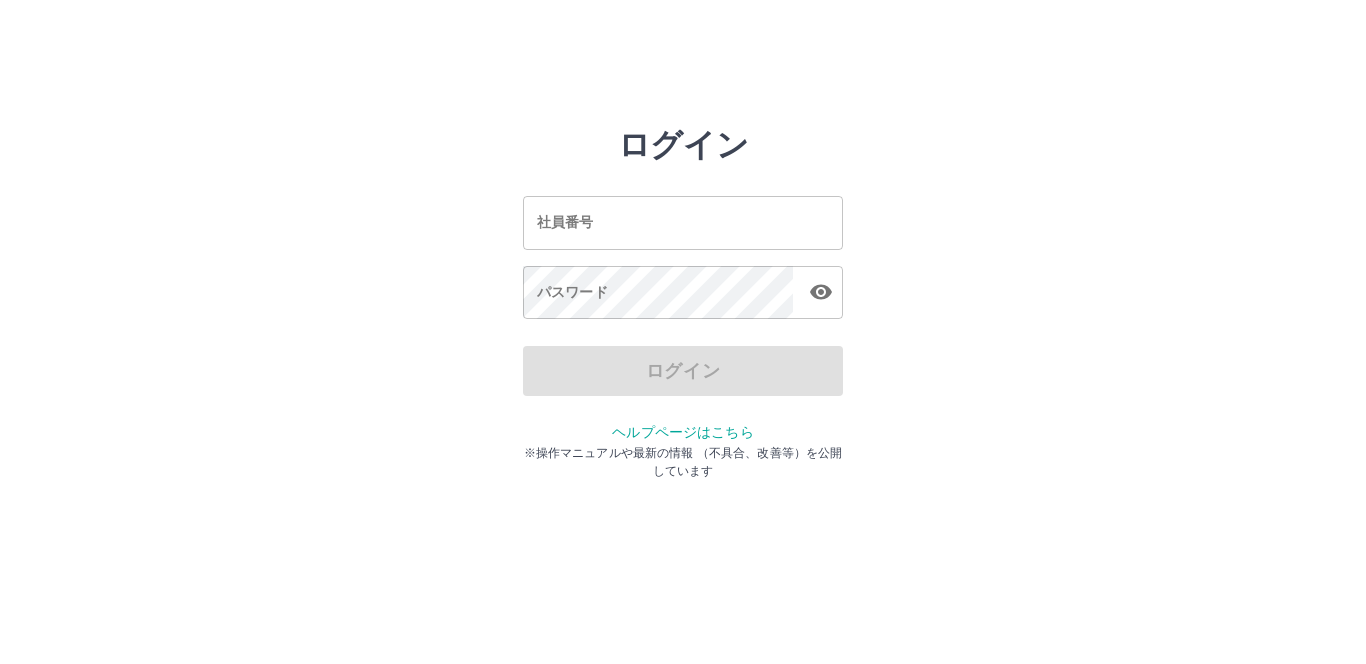 scroll, scrollTop: 0, scrollLeft: 0, axis: both 